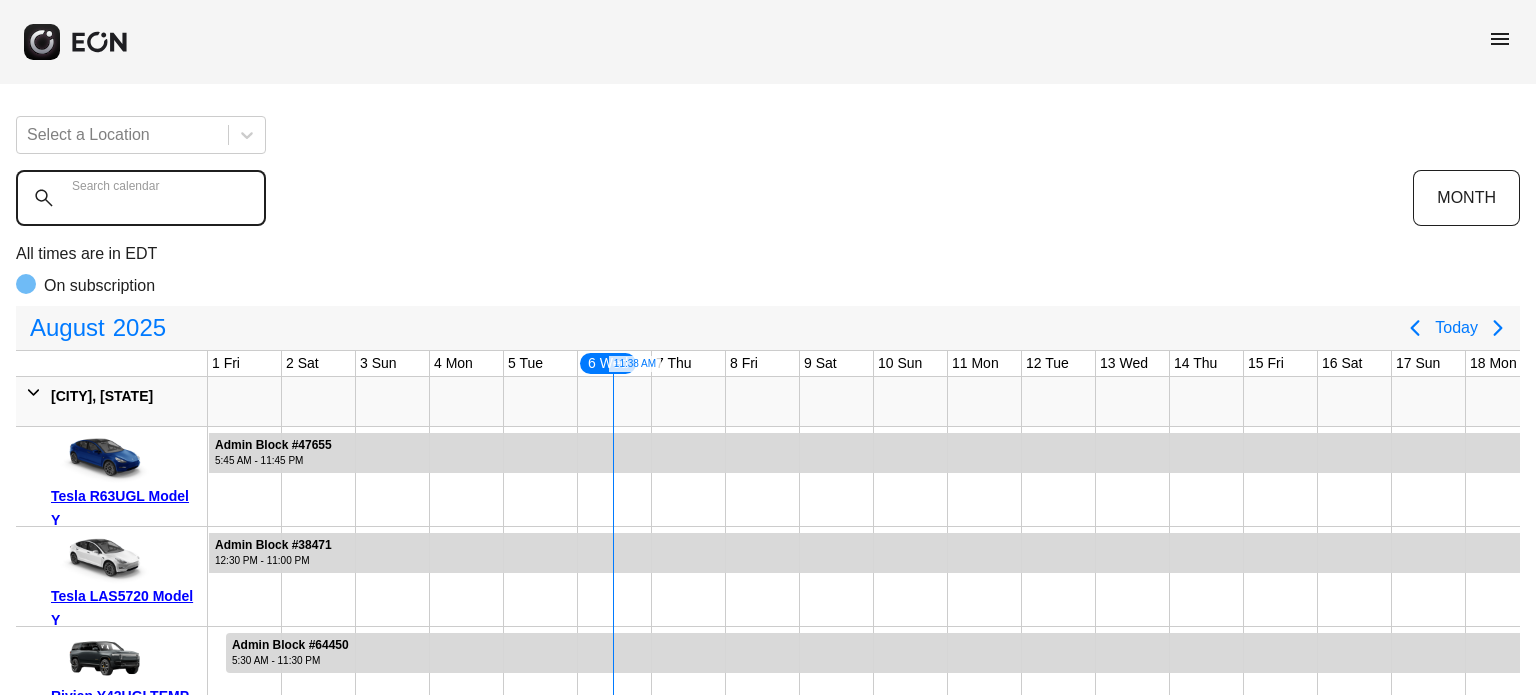 scroll, scrollTop: 11100, scrollLeft: 0, axis: vertical 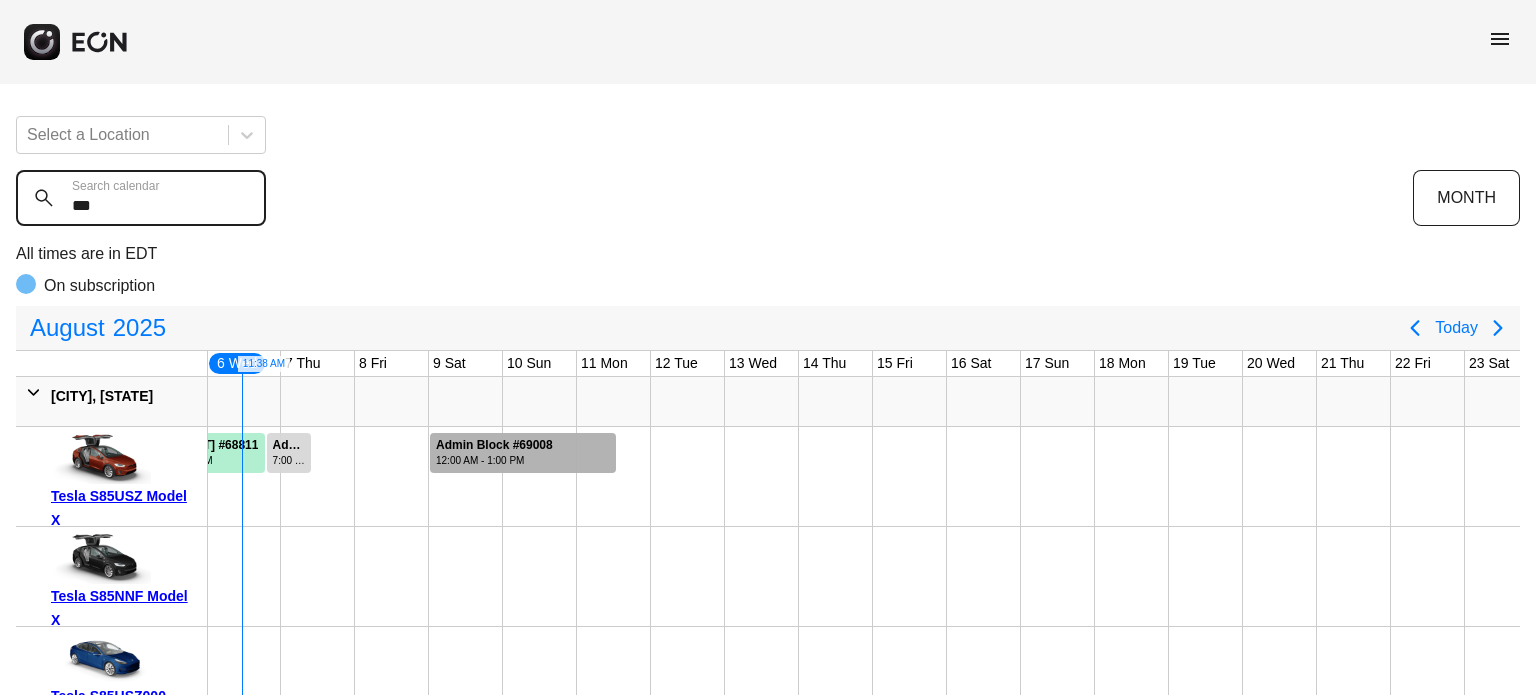 type on "***" 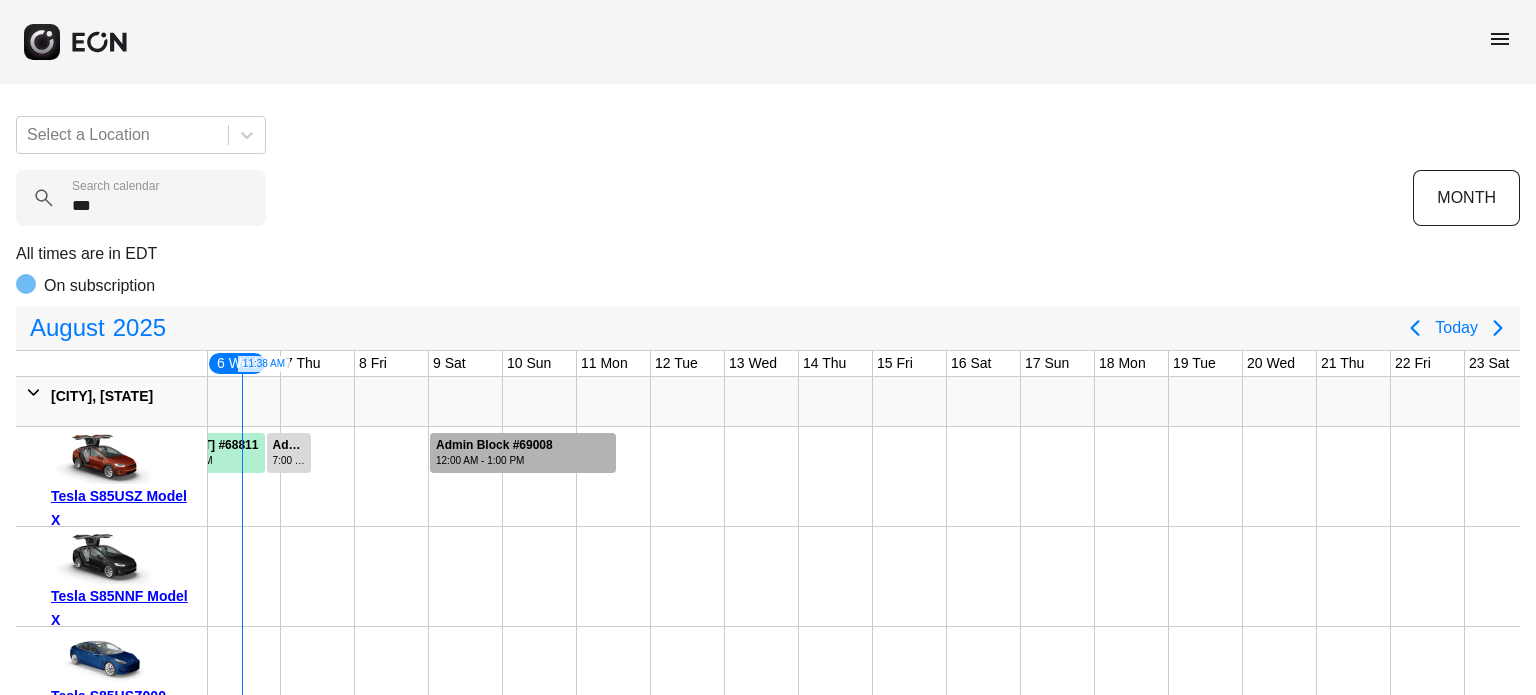 click at bounding box center [523, 453] 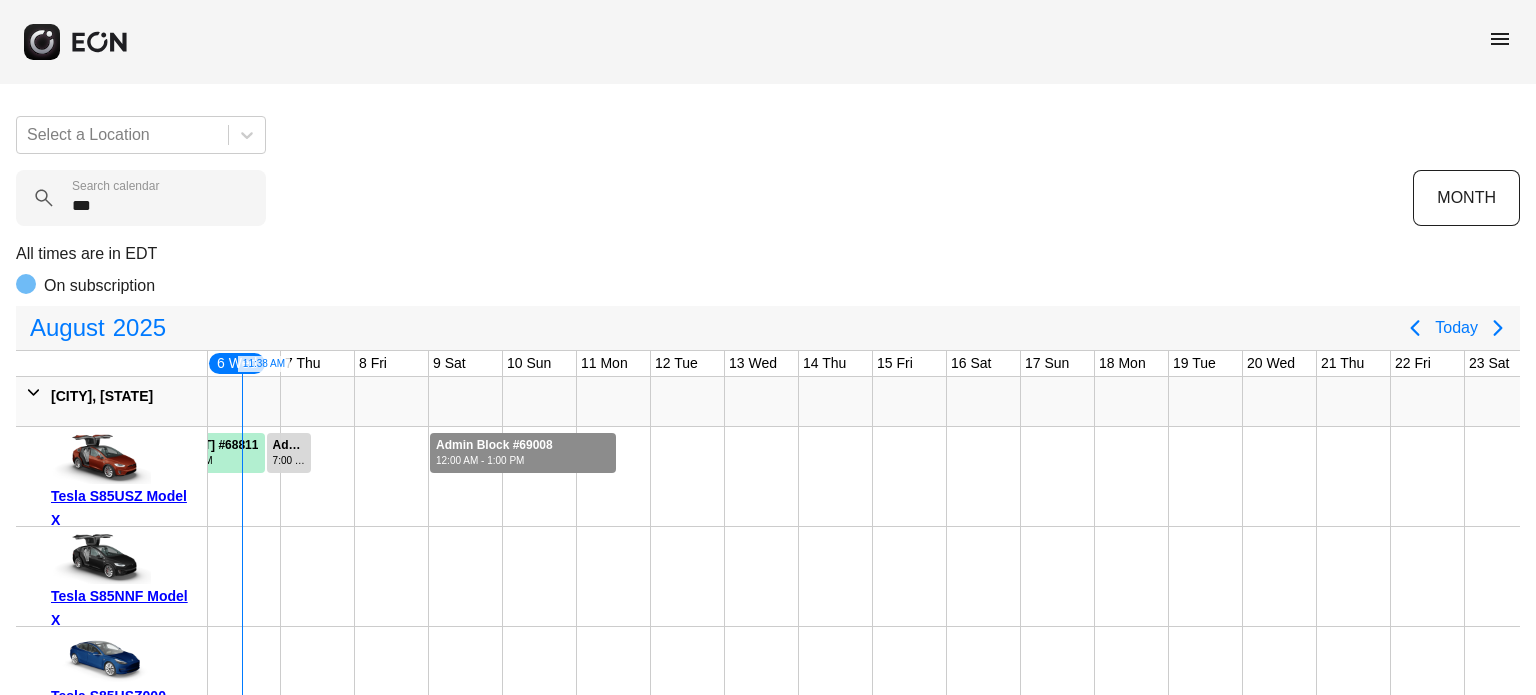 click at bounding box center (523, 453) 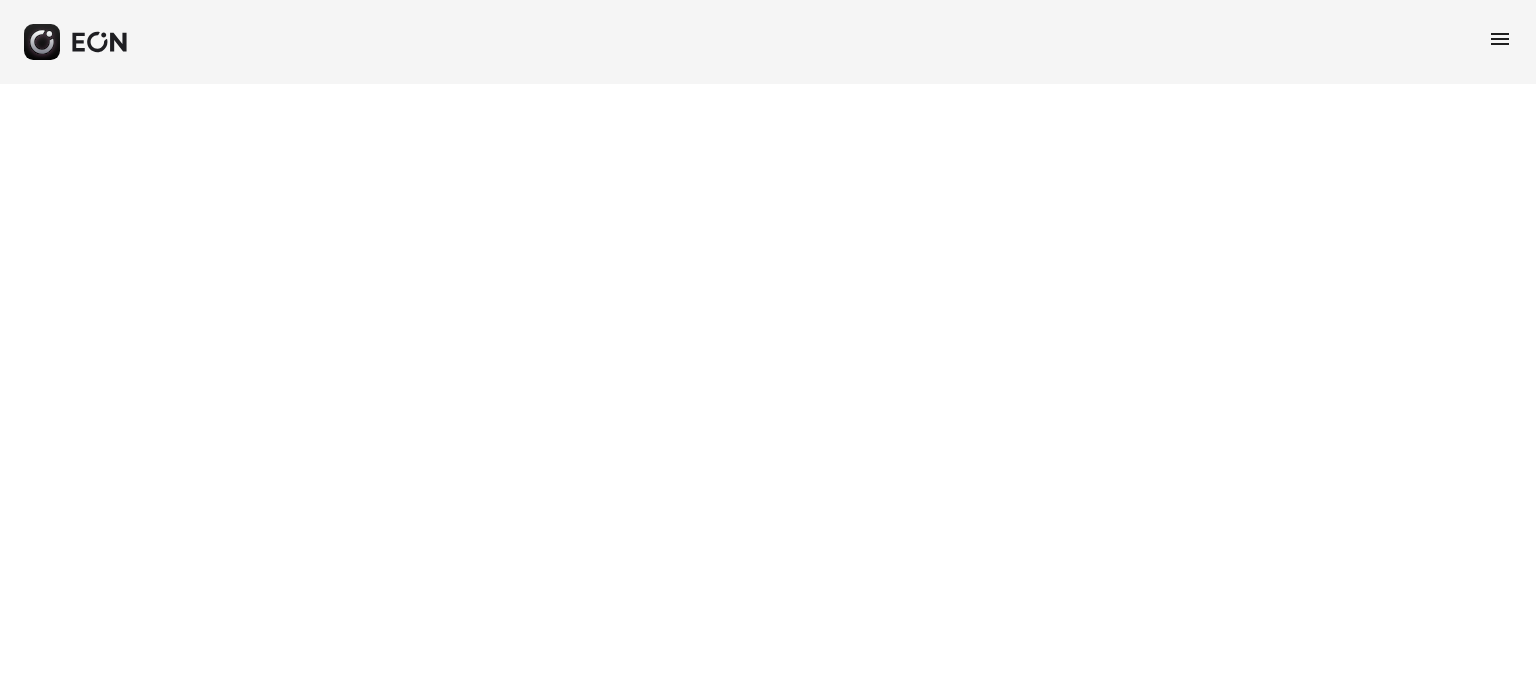 scroll, scrollTop: 0, scrollLeft: 0, axis: both 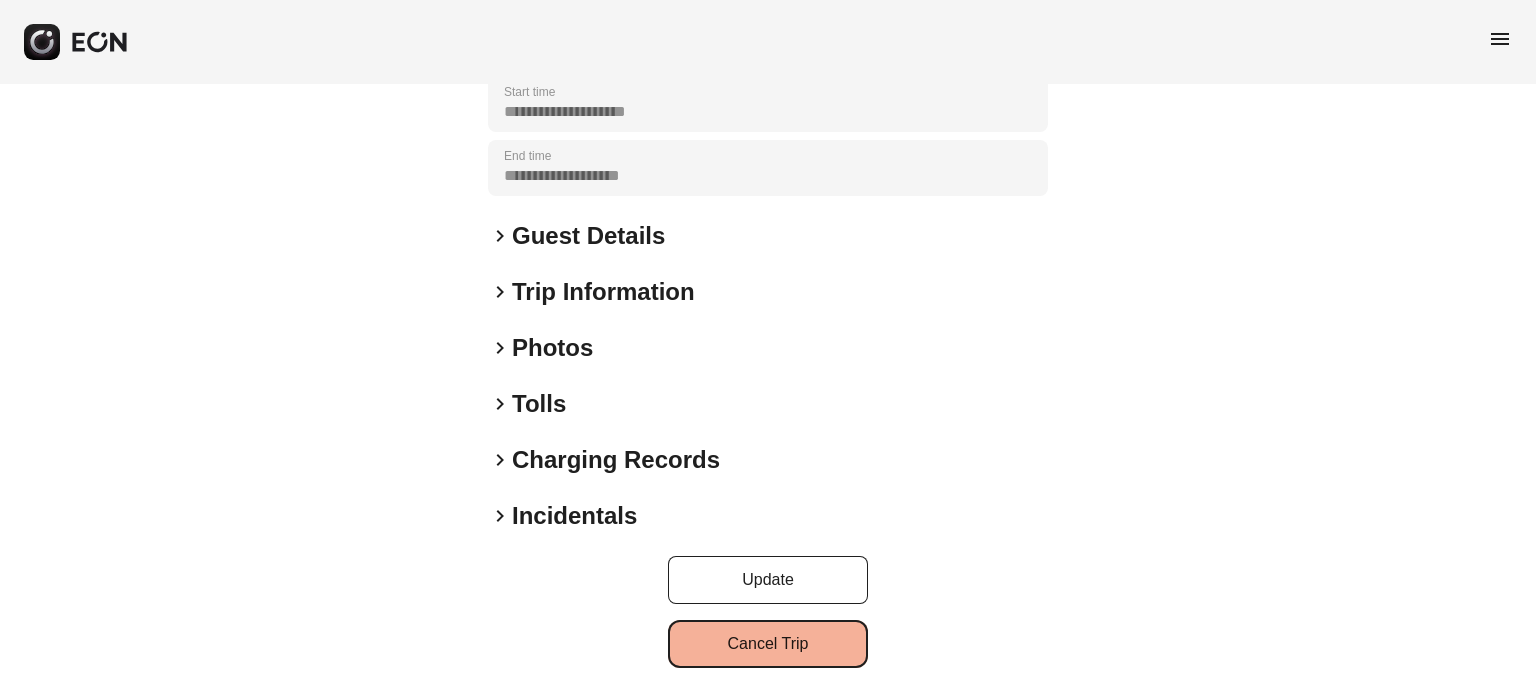 click on "Cancel Trip" at bounding box center [768, 644] 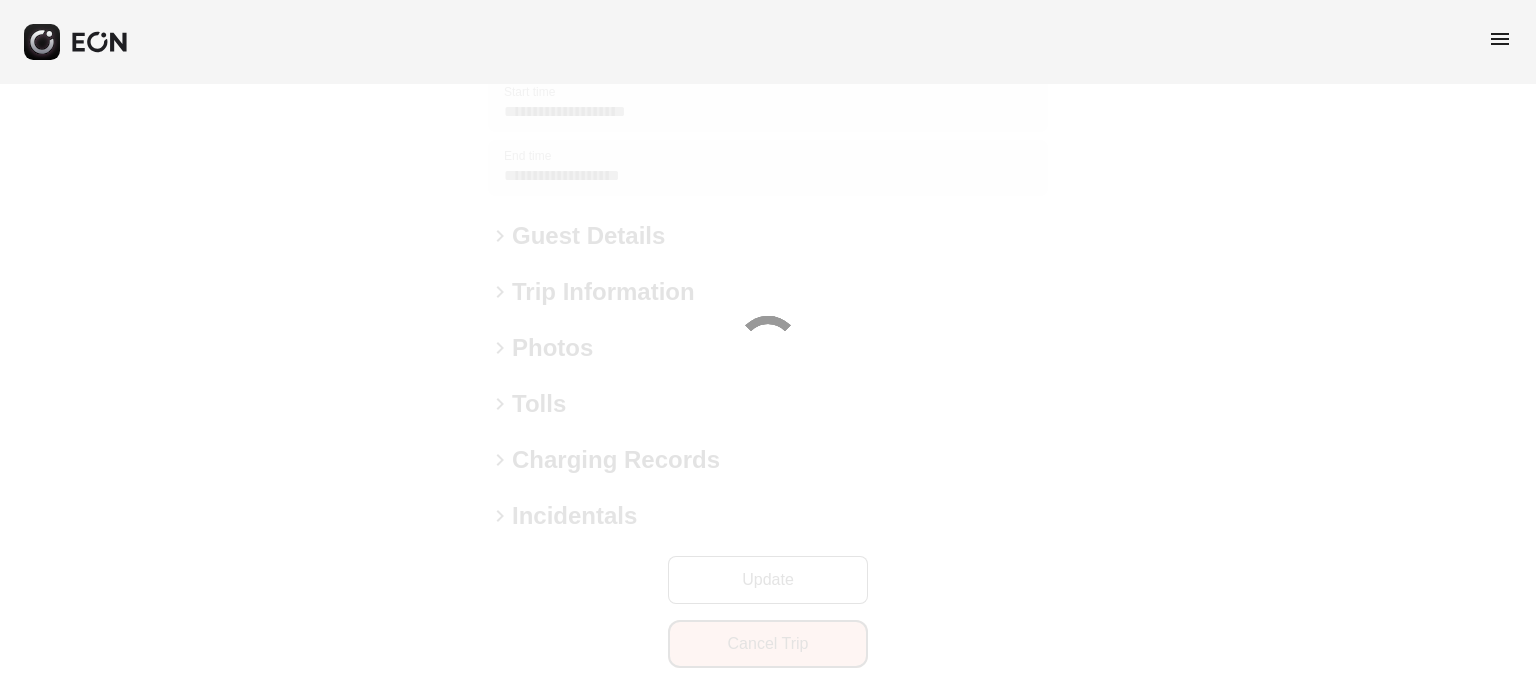 type 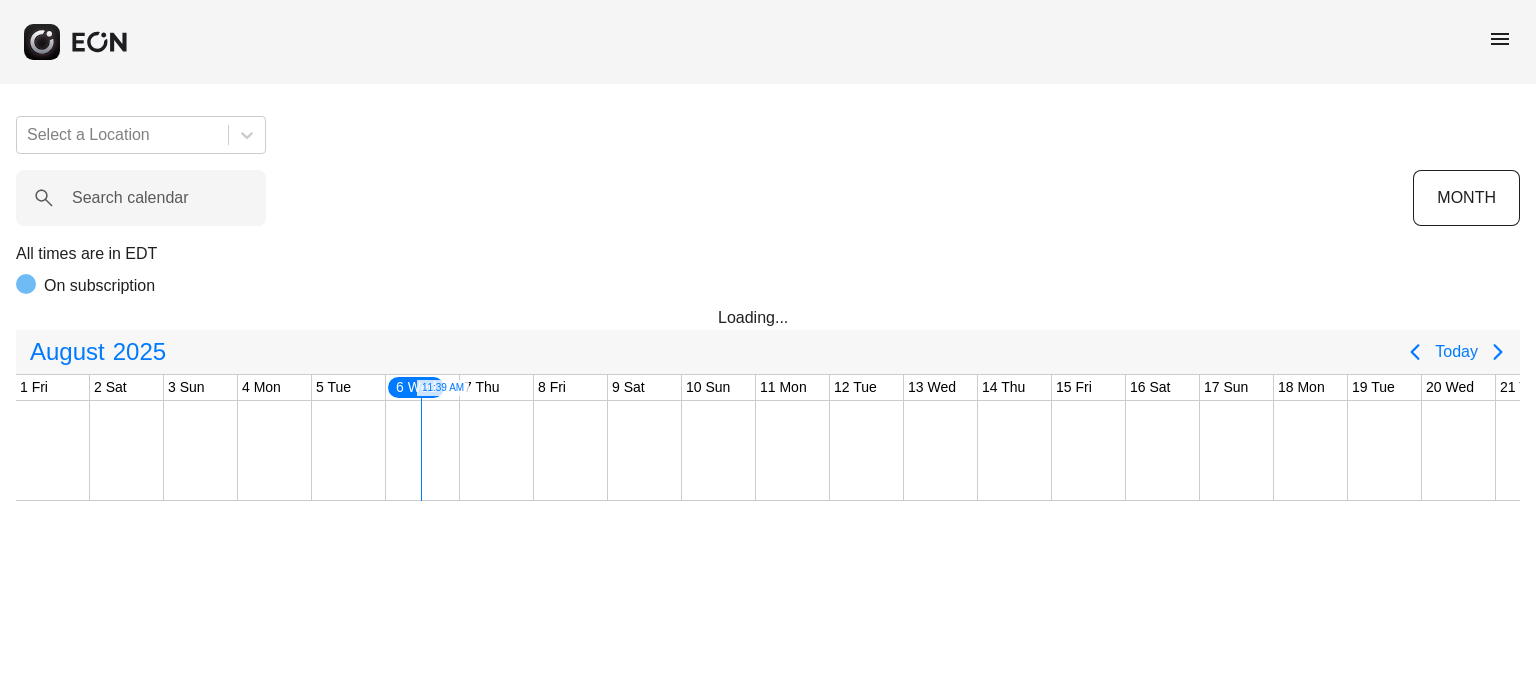 scroll, scrollTop: 0, scrollLeft: 0, axis: both 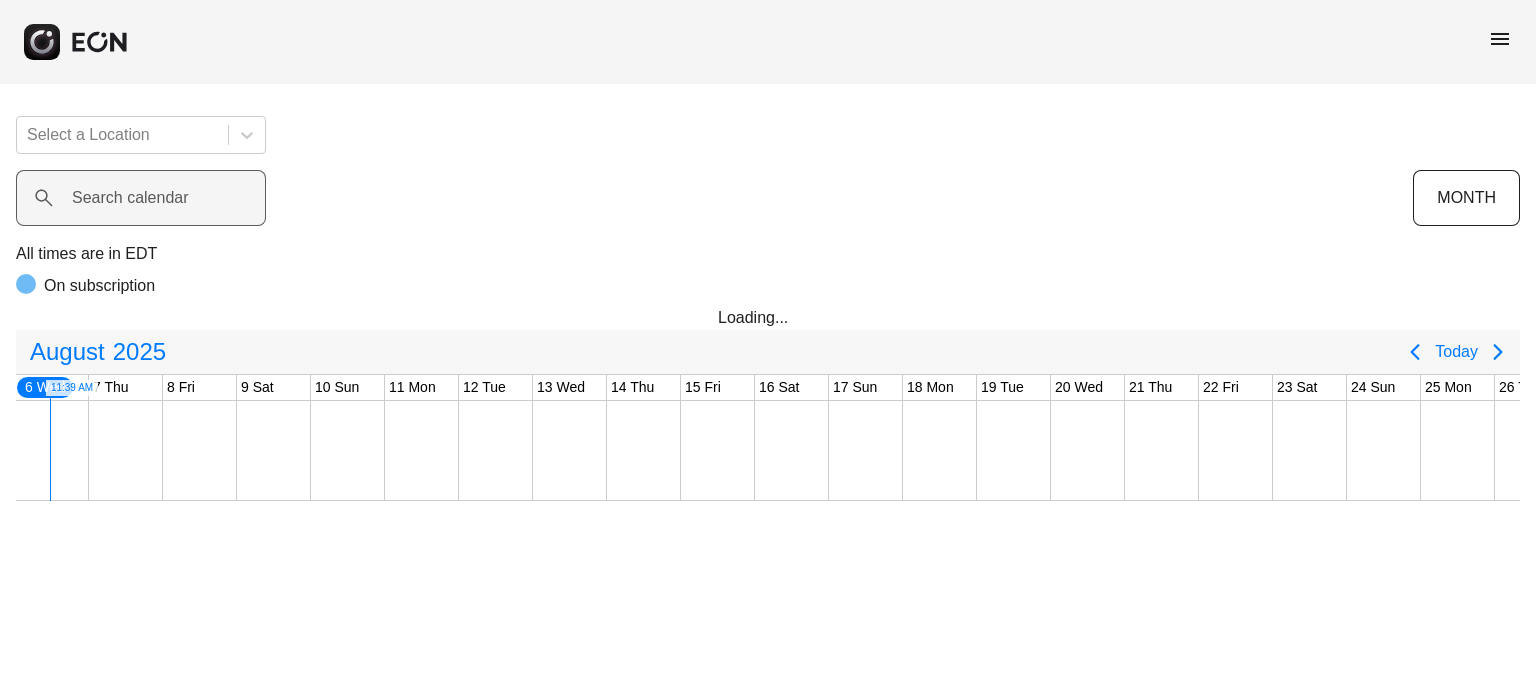 click on "Search calendar" at bounding box center (130, 198) 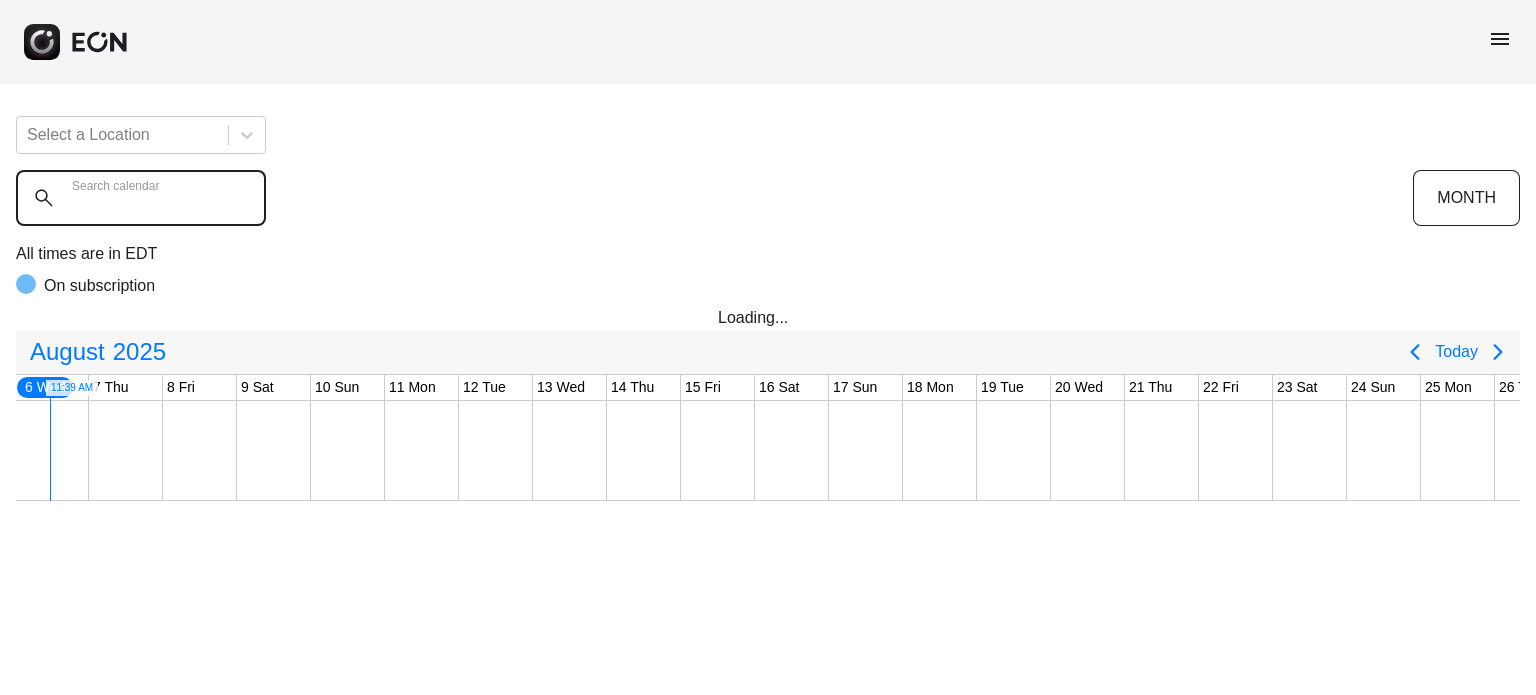 click on "Search calendar" at bounding box center [141, 198] 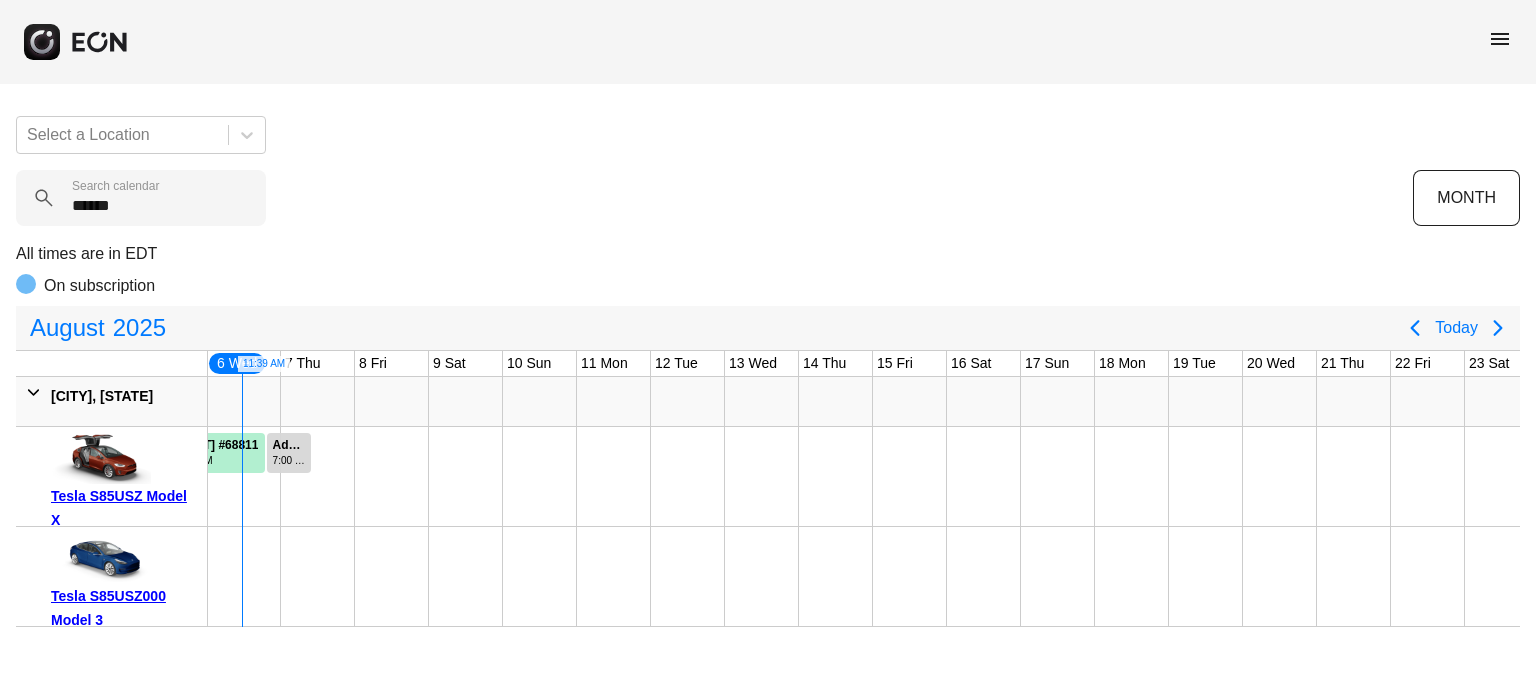 drag, startPoint x: 0, startPoint y: 742, endPoint x: 120, endPoint y: 742, distance: 120 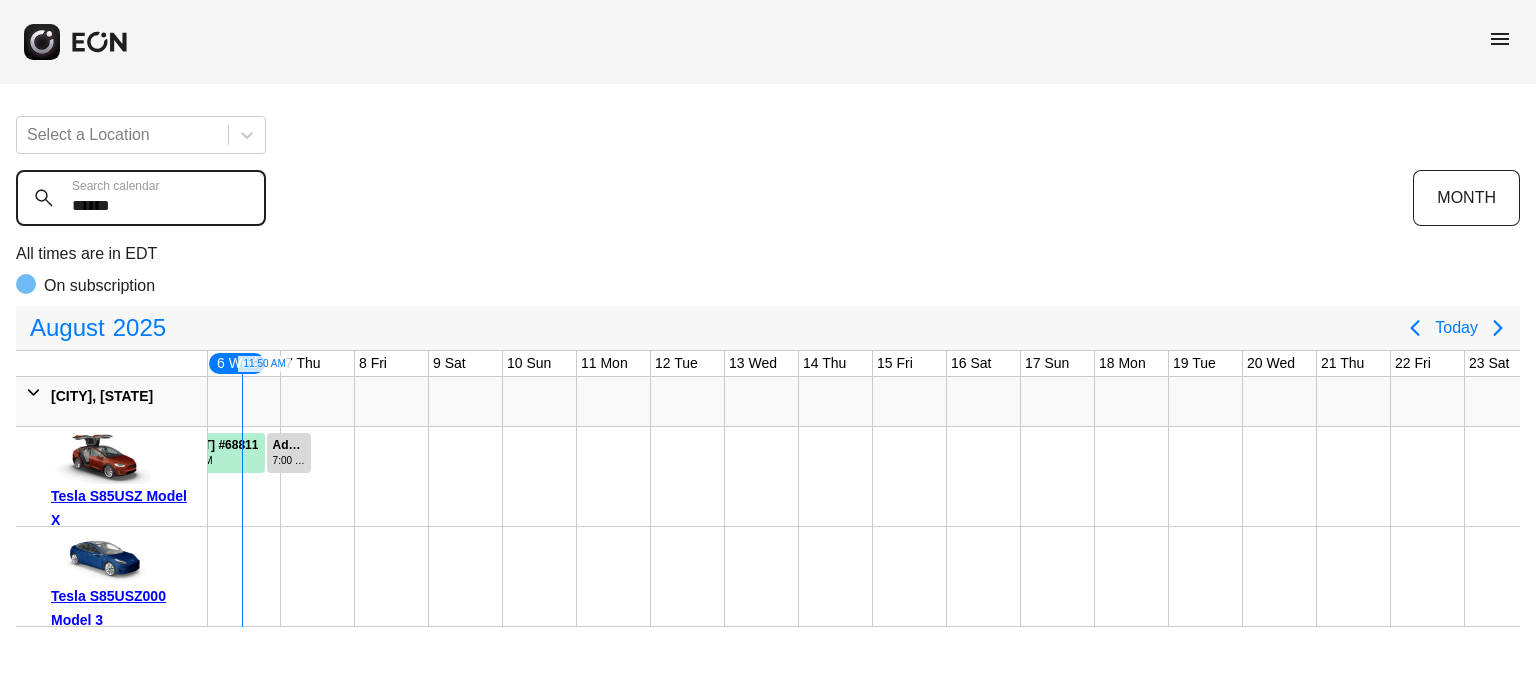 click on "******" at bounding box center (141, 198) 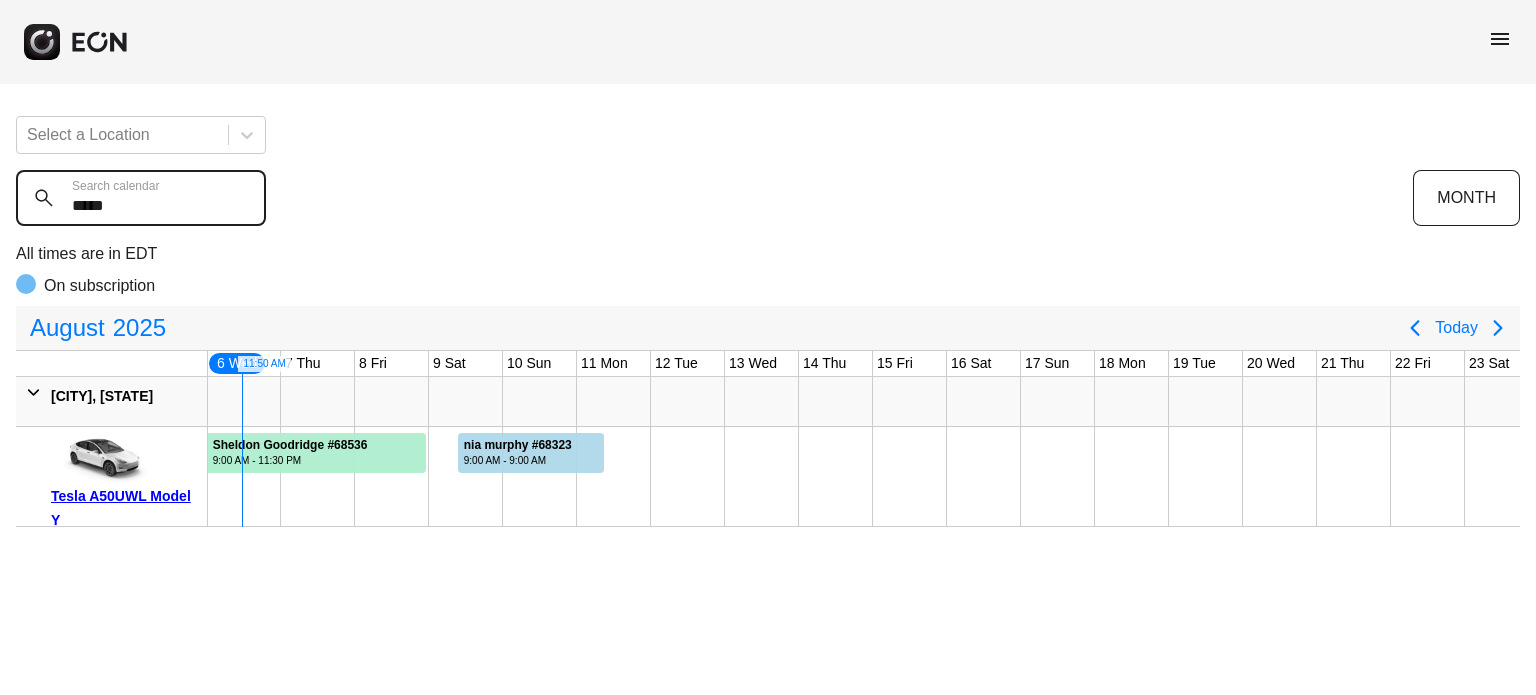 type on "******" 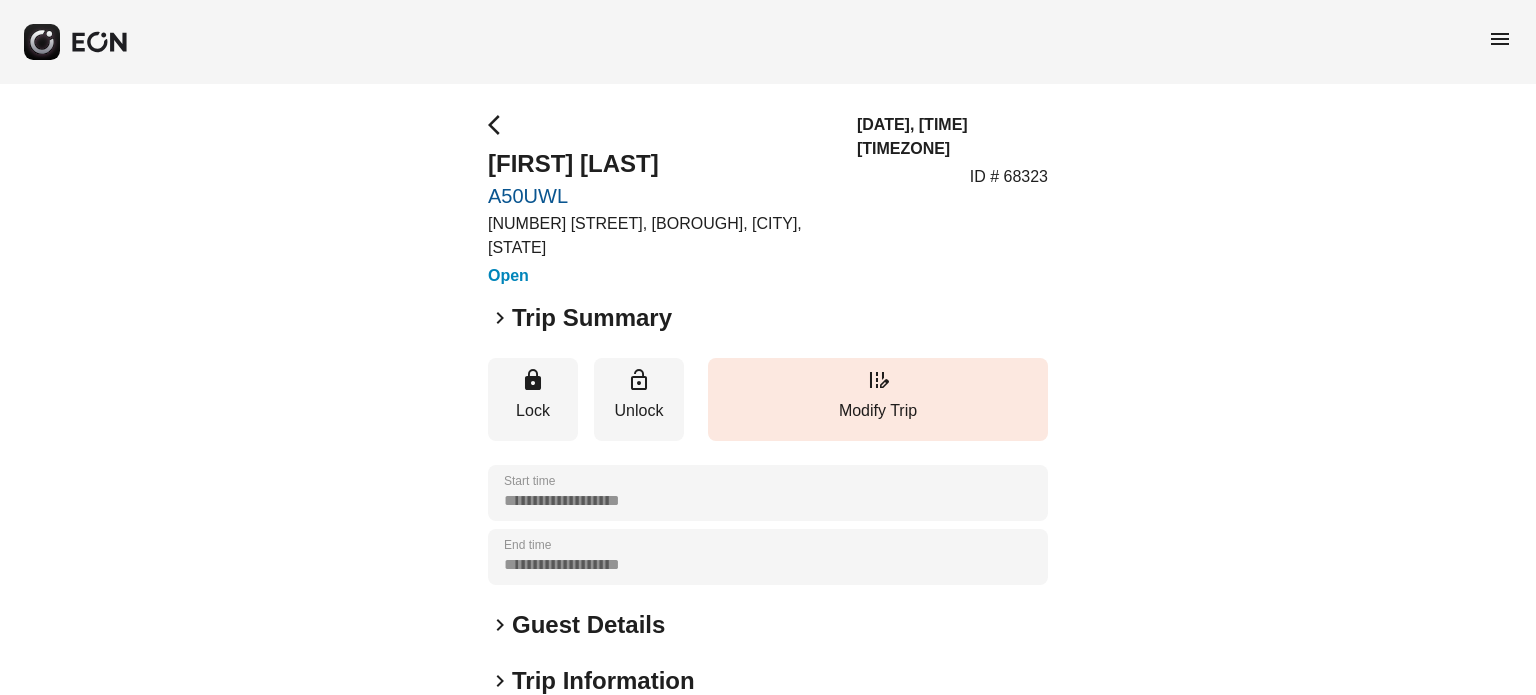 scroll, scrollTop: 0, scrollLeft: 0, axis: both 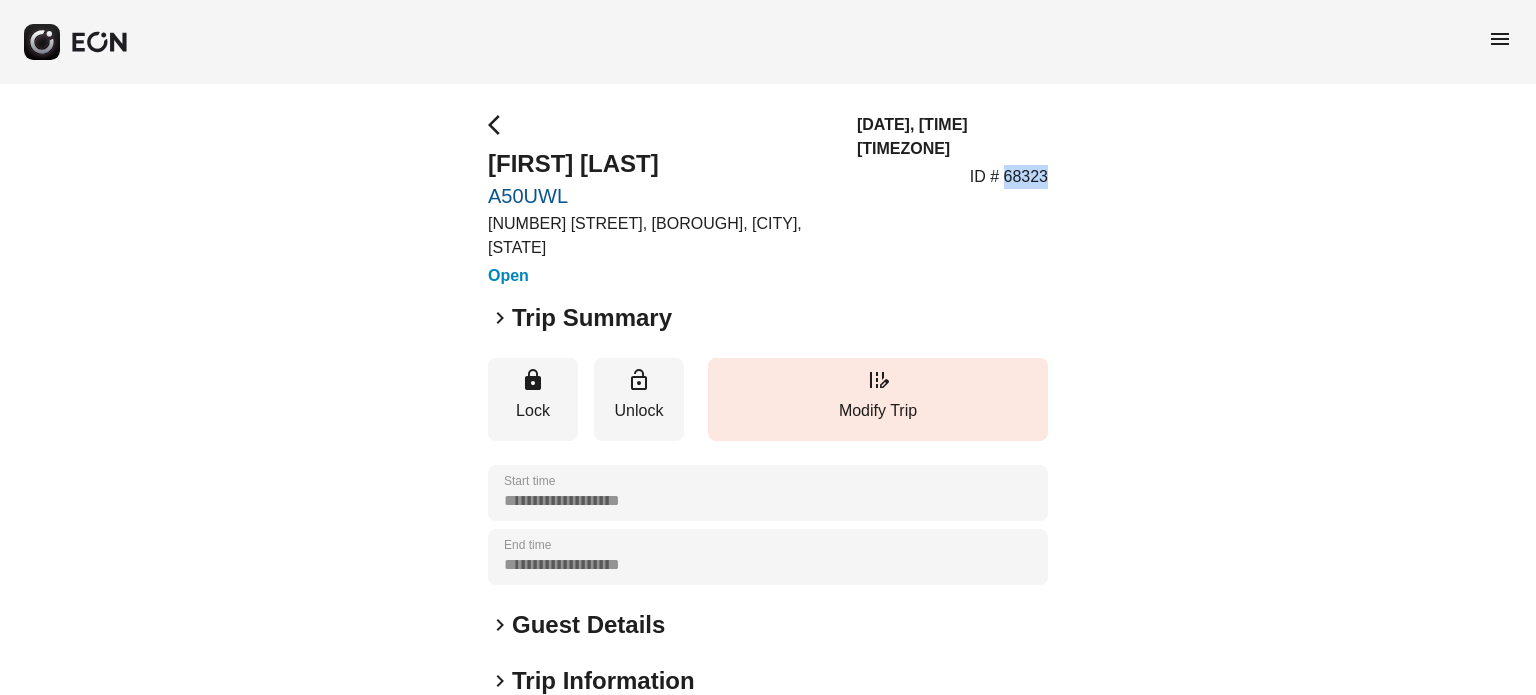 click on "ID # 68323" at bounding box center [1009, 177] 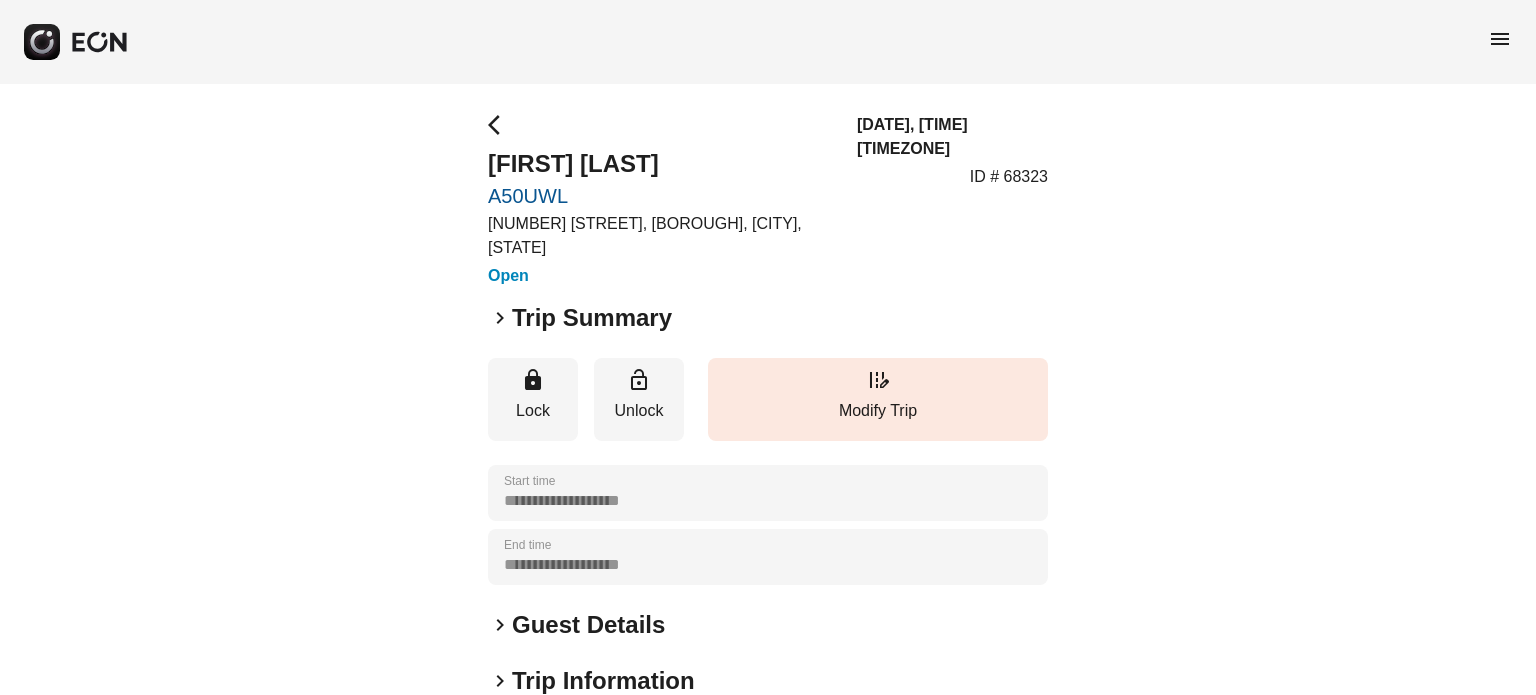 click on "Open" at bounding box center [660, 276] 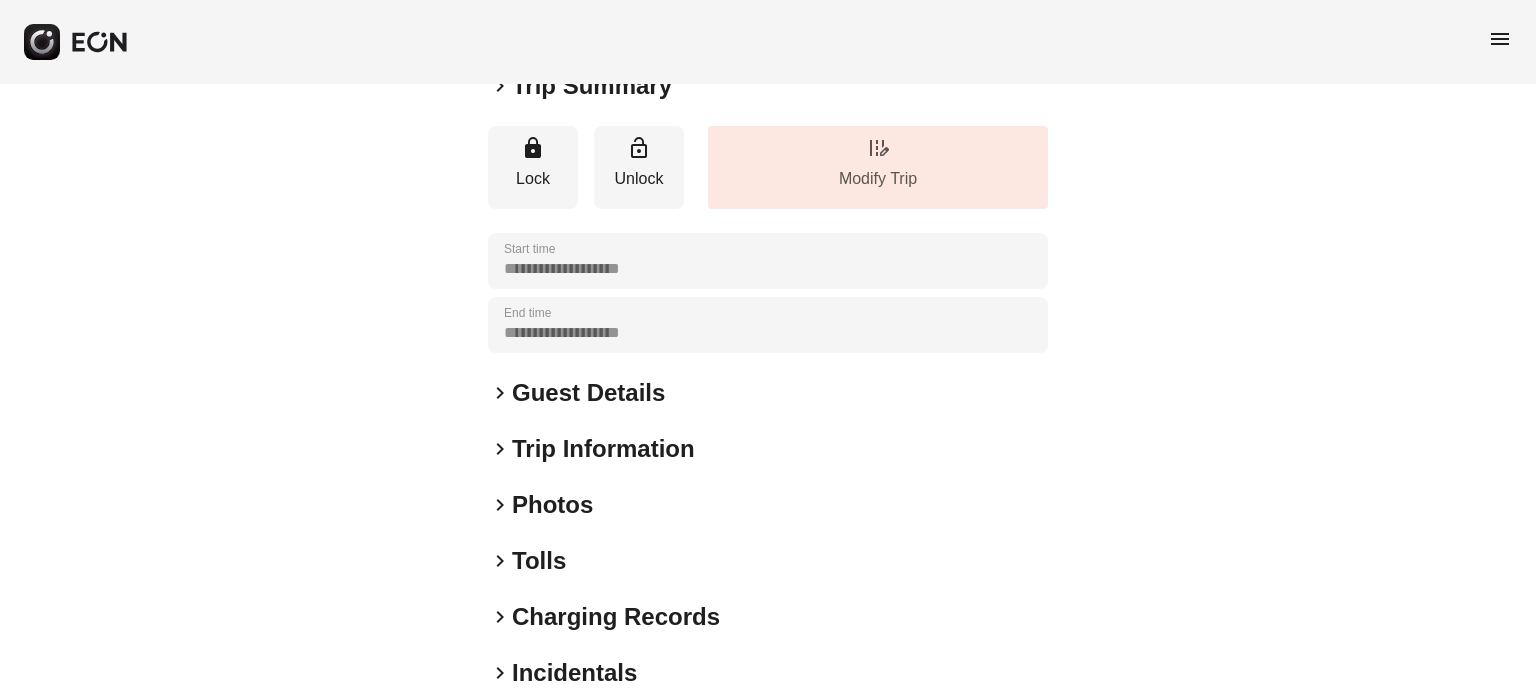 scroll, scrollTop: 200, scrollLeft: 0, axis: vertical 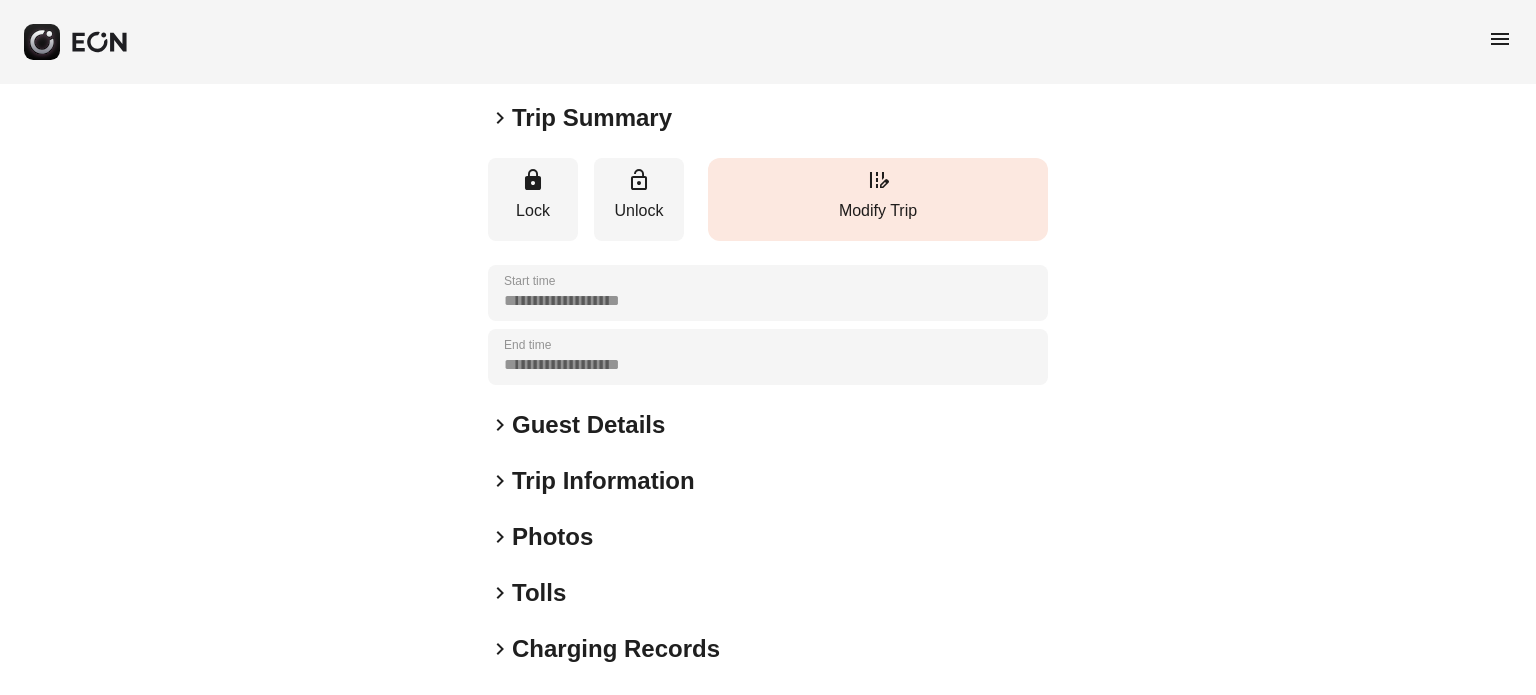 click on "edit_road Modify Trip" at bounding box center (878, 199) 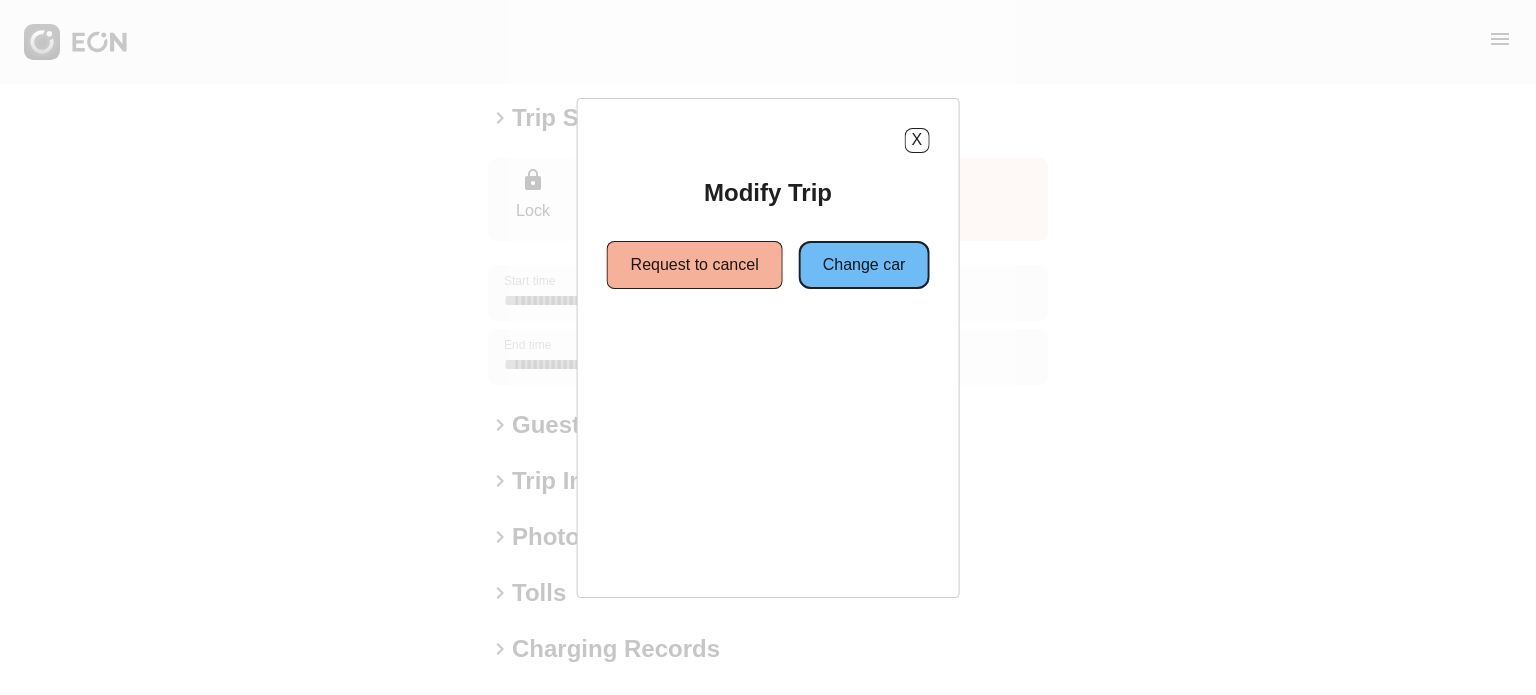 click on "Change car" at bounding box center [864, 265] 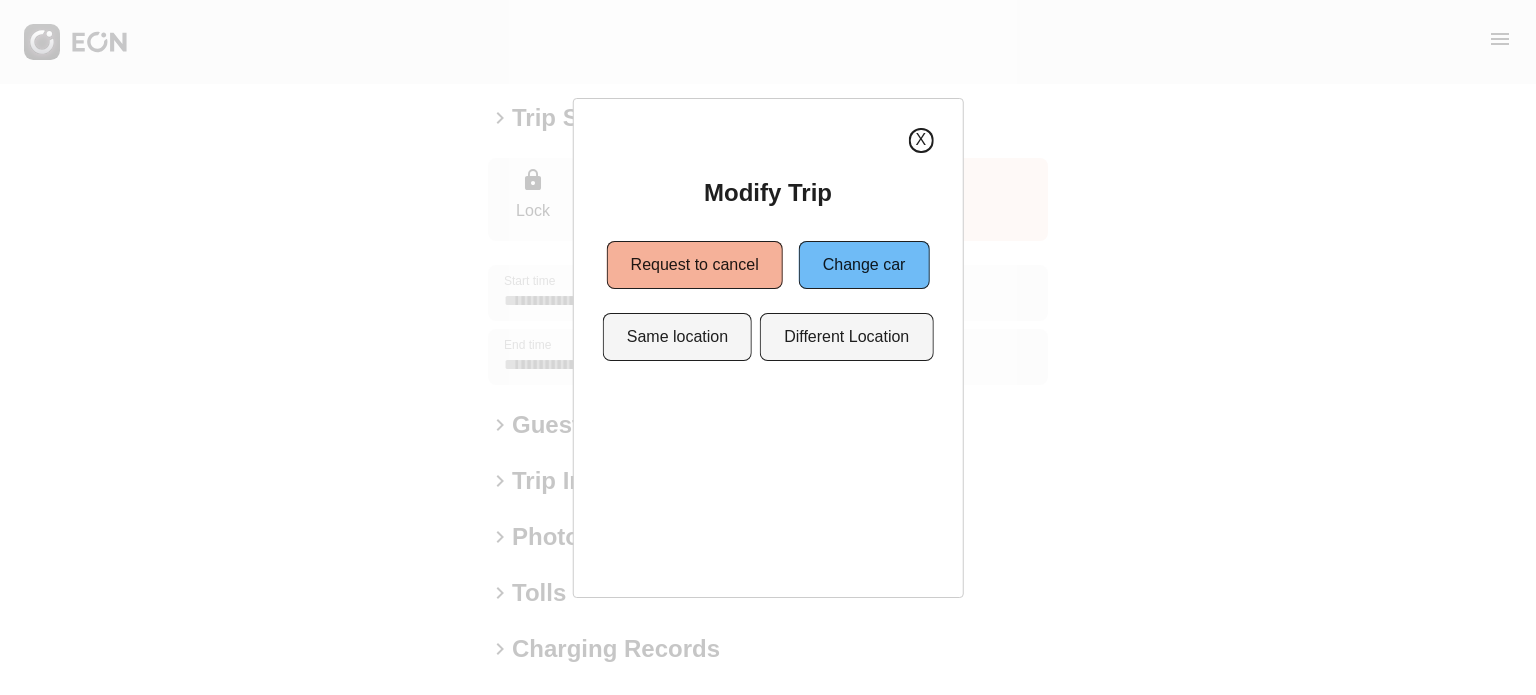 click on "X" at bounding box center (920, 140) 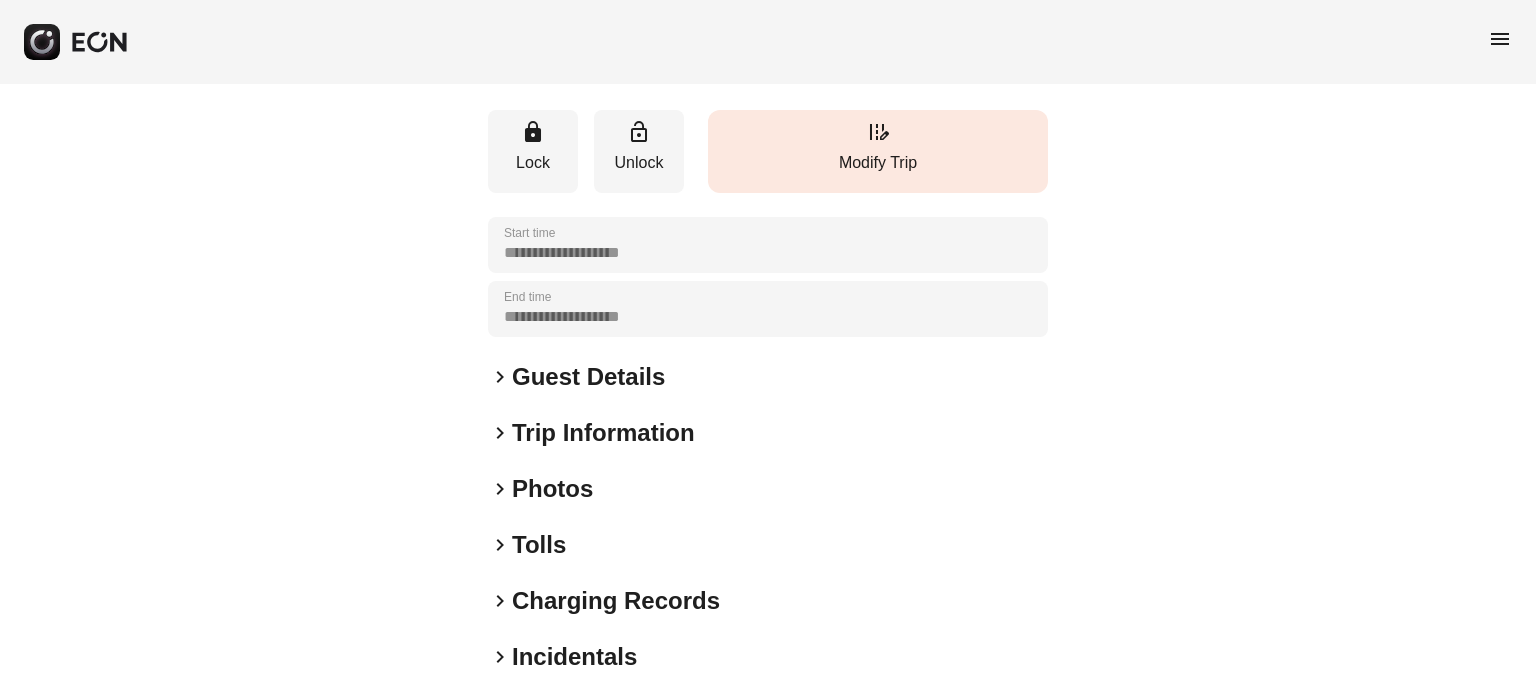 scroll, scrollTop: 200, scrollLeft: 0, axis: vertical 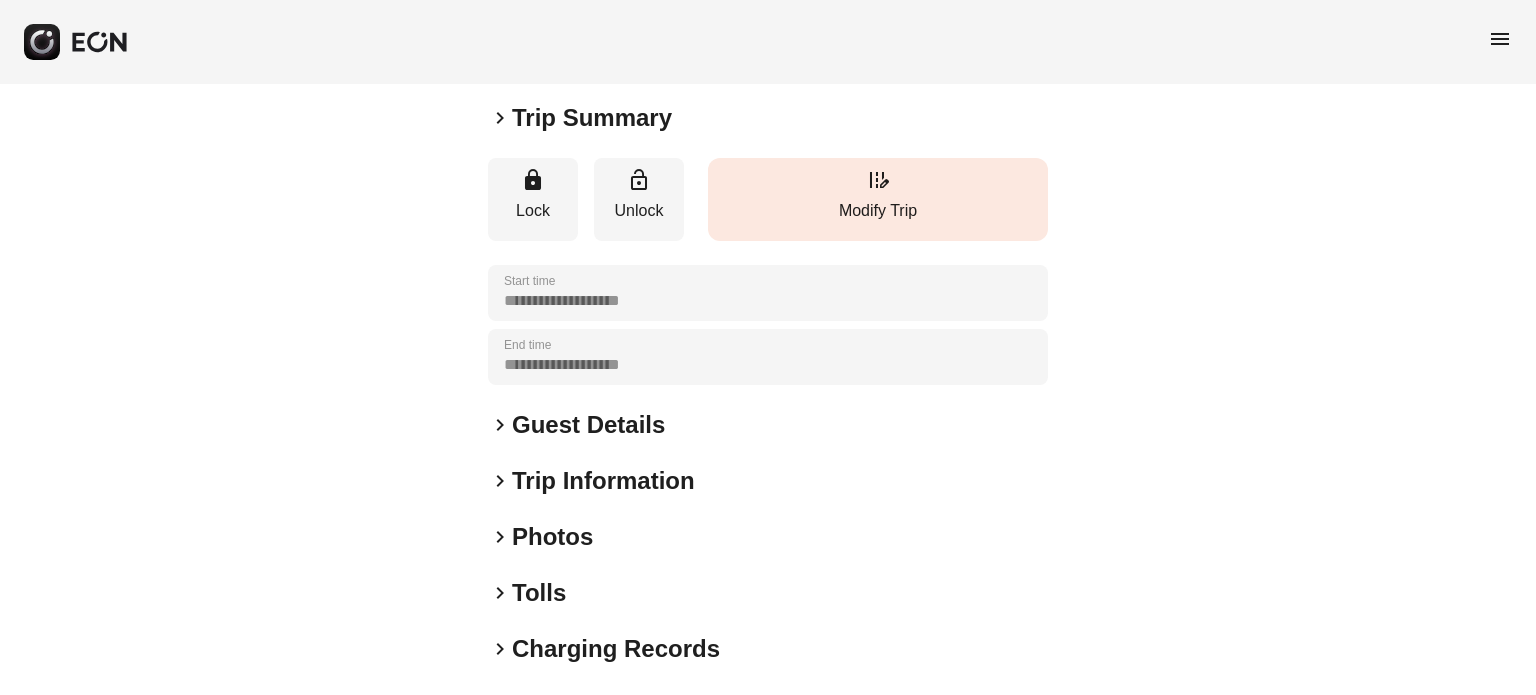 click on "Modify Trip" at bounding box center [878, 211] 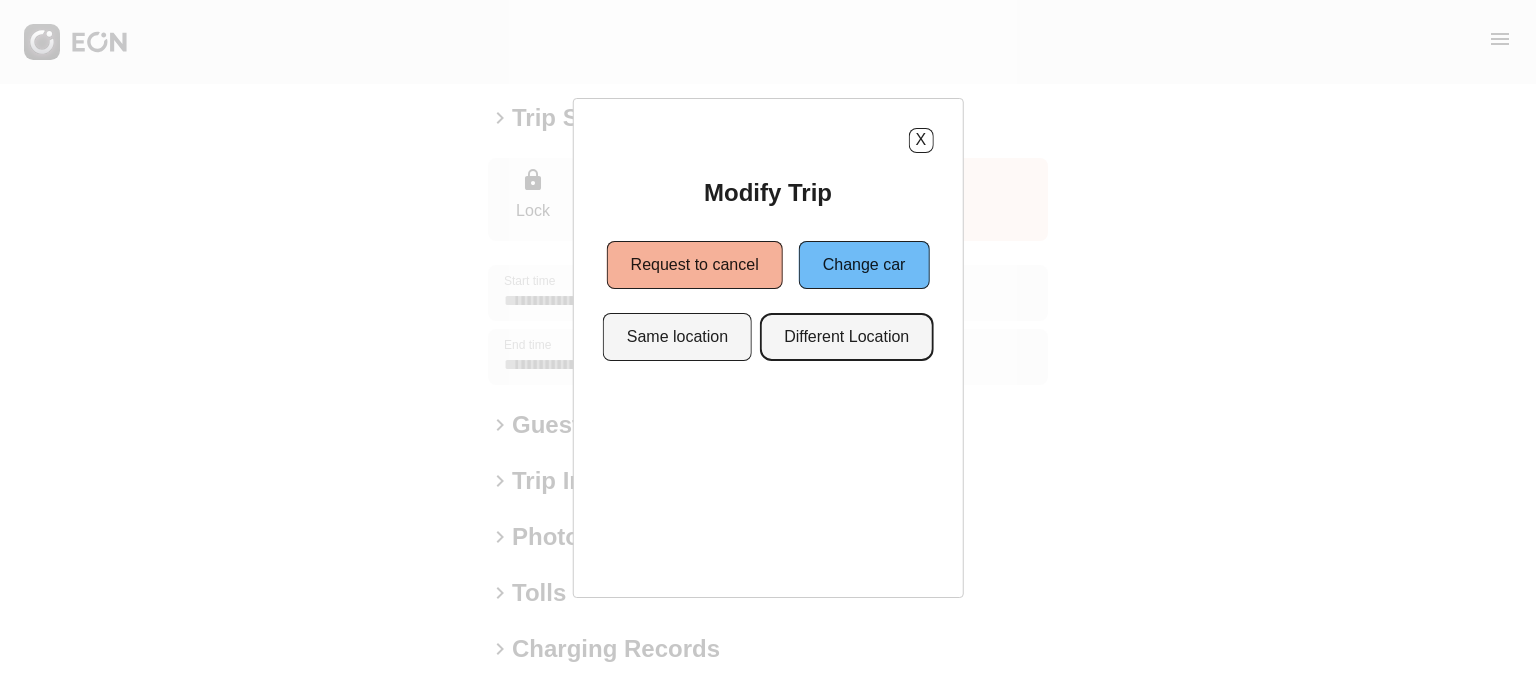 click on "Different Location" at bounding box center [846, 337] 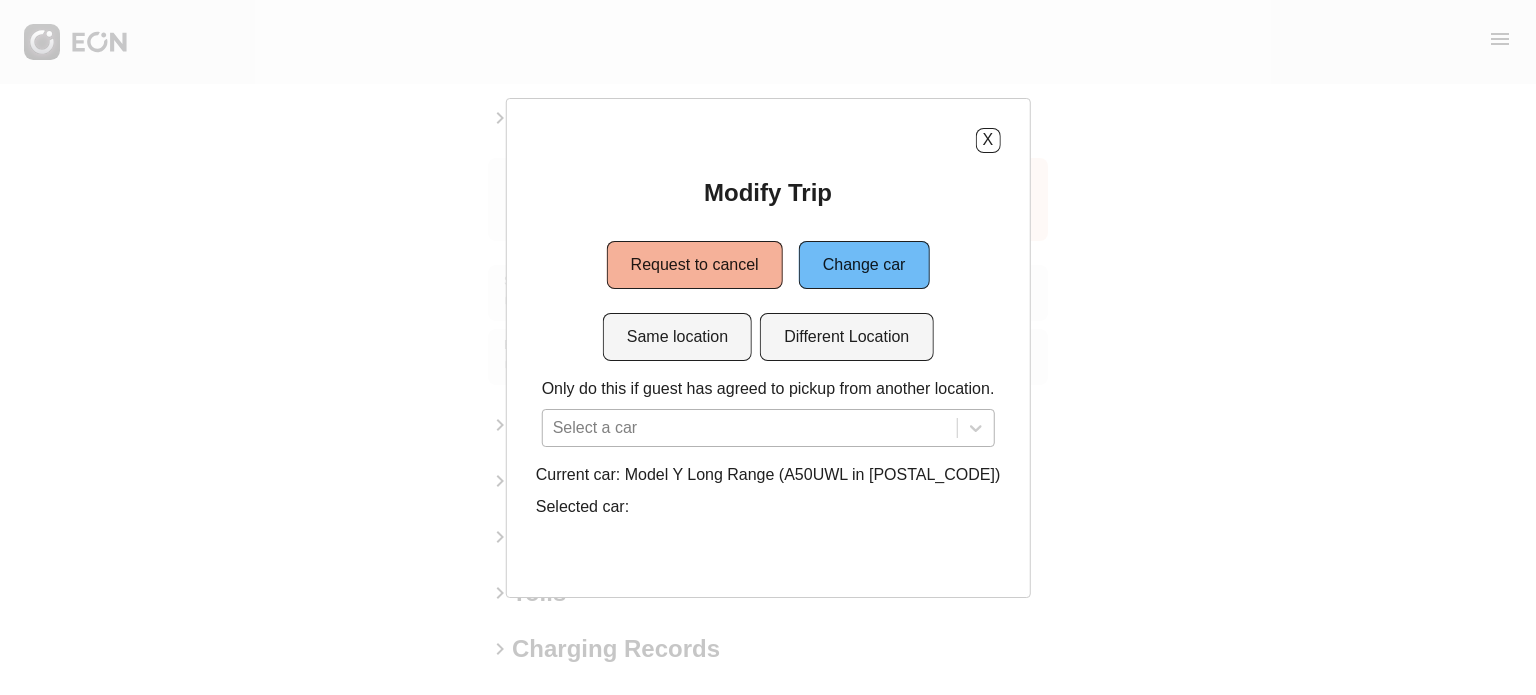 click on "Select a car" at bounding box center [768, 428] 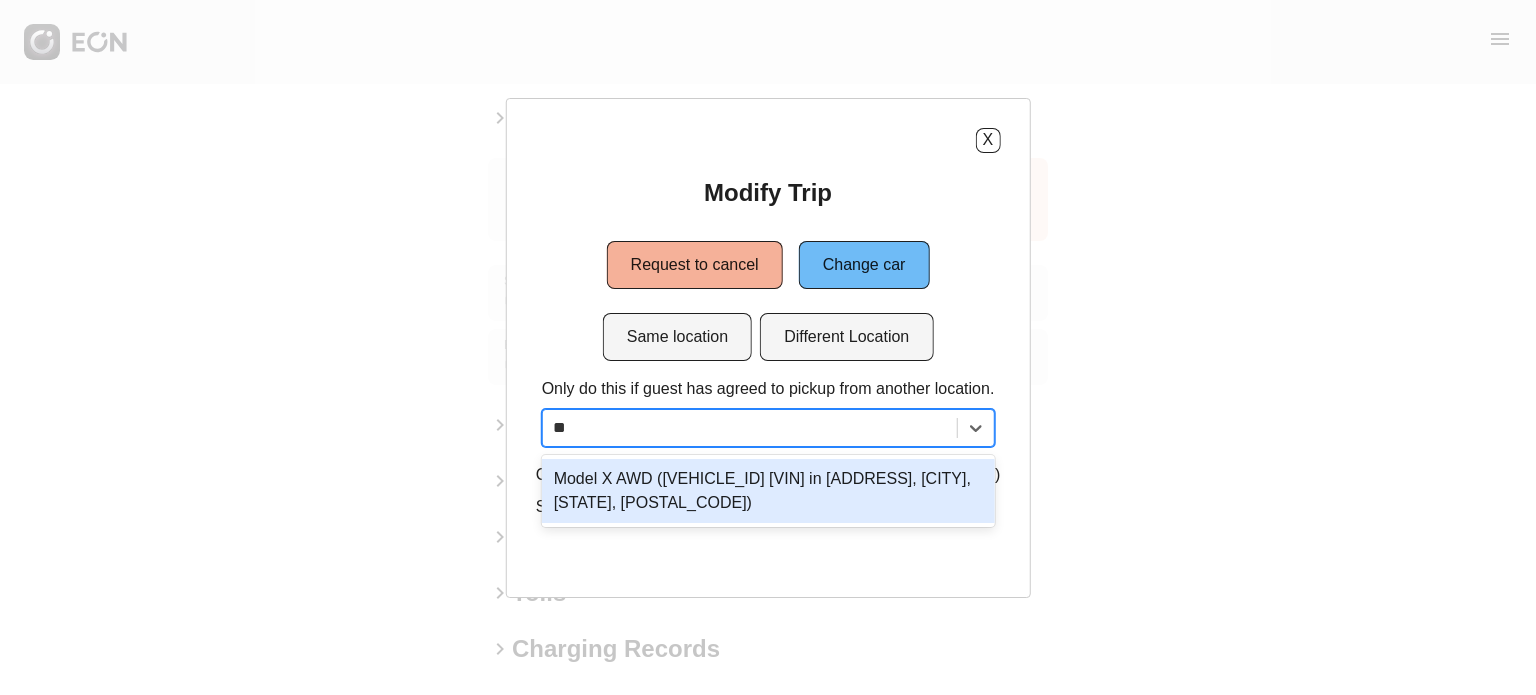 scroll, scrollTop: 0, scrollLeft: 0, axis: both 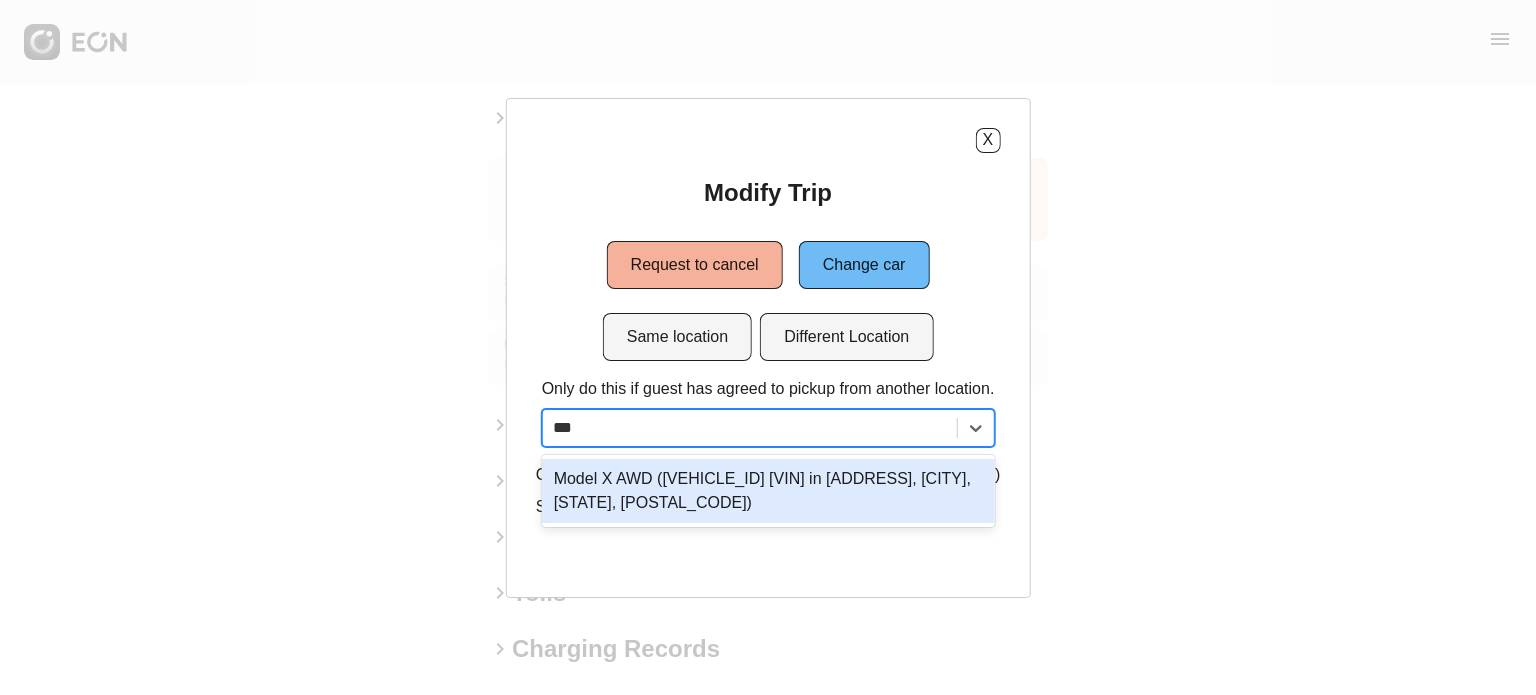 type on "***" 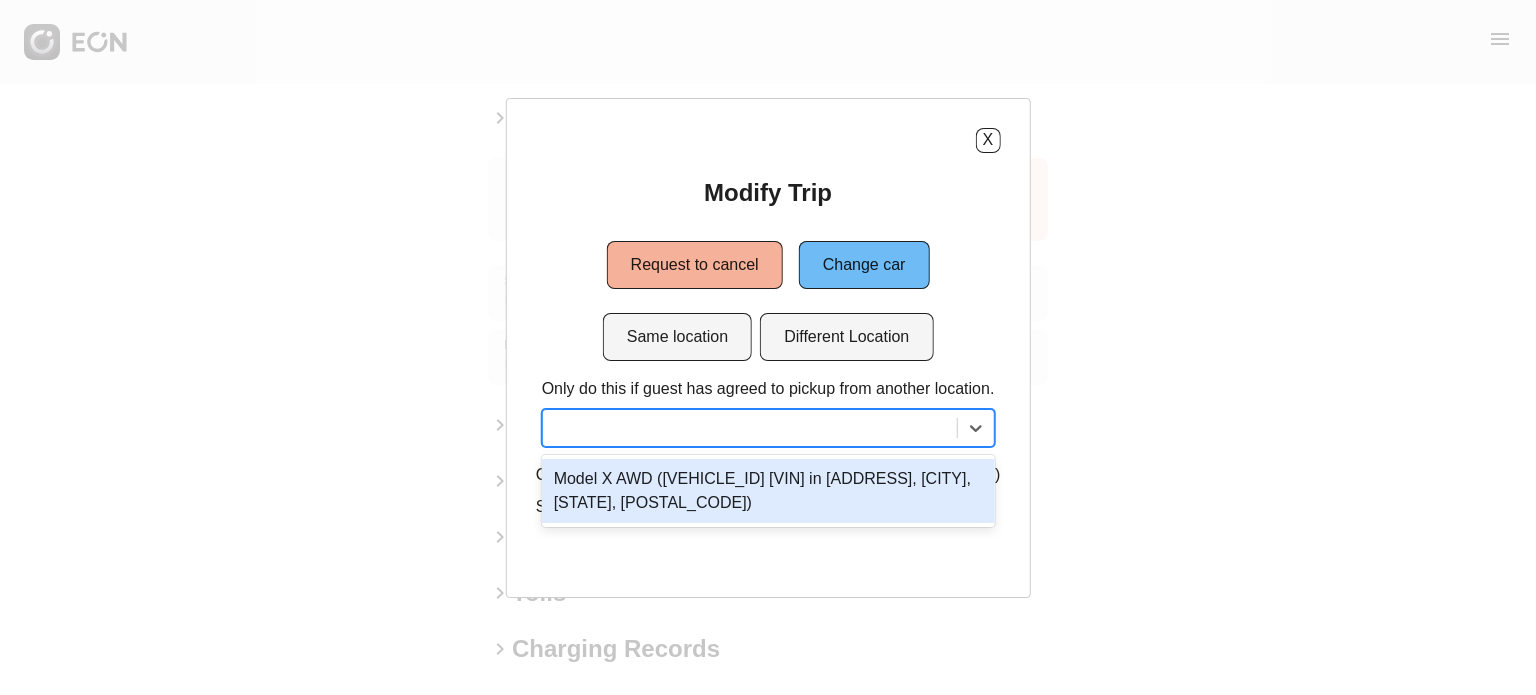 click on "X Modify Trip Request to cancel Change car Same location Different Location Only do this if guest has agreed to pickup from another location. 1 result available for search term S85. Use Up and Down to choose options, press Enter to select the currently focused option, press Escape to exit the menu, press Tab to select the option and exit the menu.
Model X AWD
(7SAXCAE51PF419151 S85USZ in 45-50 Davis St, New York City, NY, 11101)
Current car: Model Y Long Range
(A50UWL in 10451)
Selected car:" at bounding box center (768, 348) 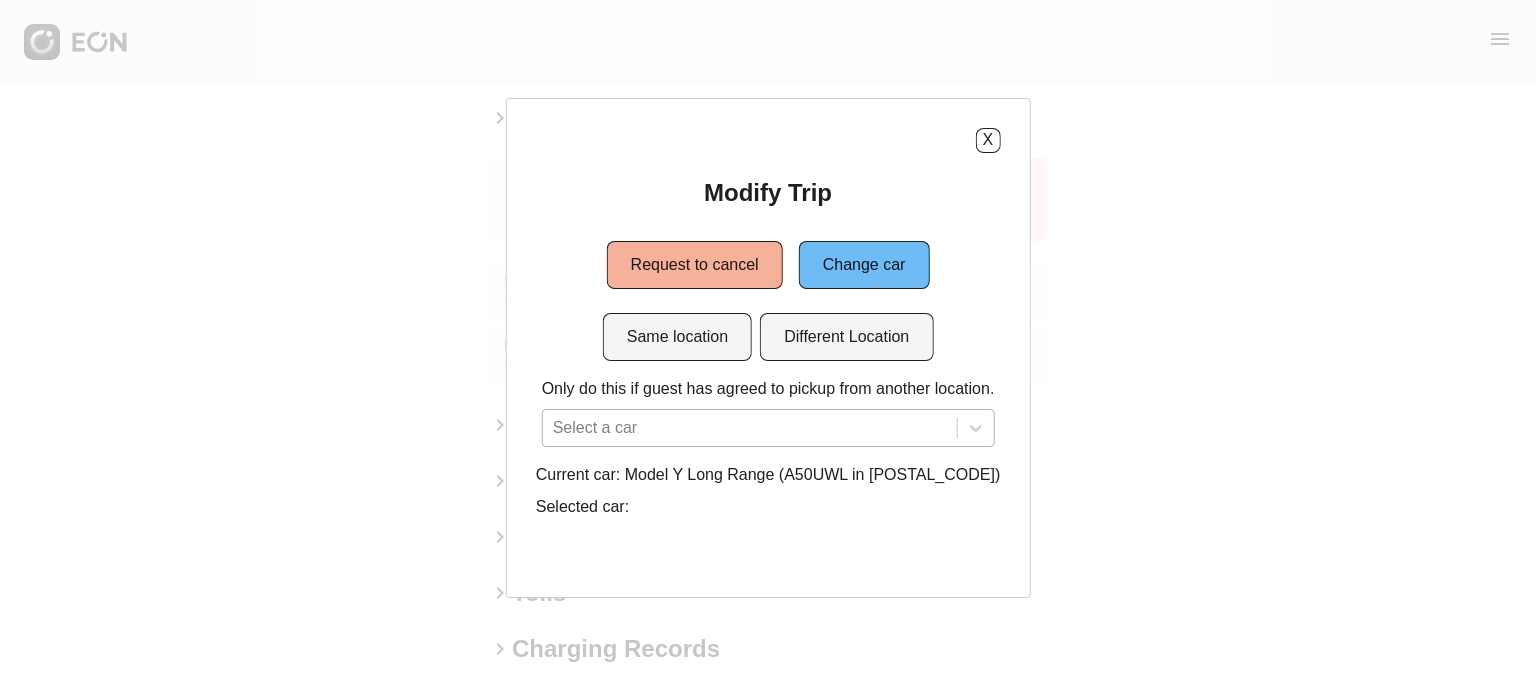 click on "Select a car" at bounding box center [768, 428] 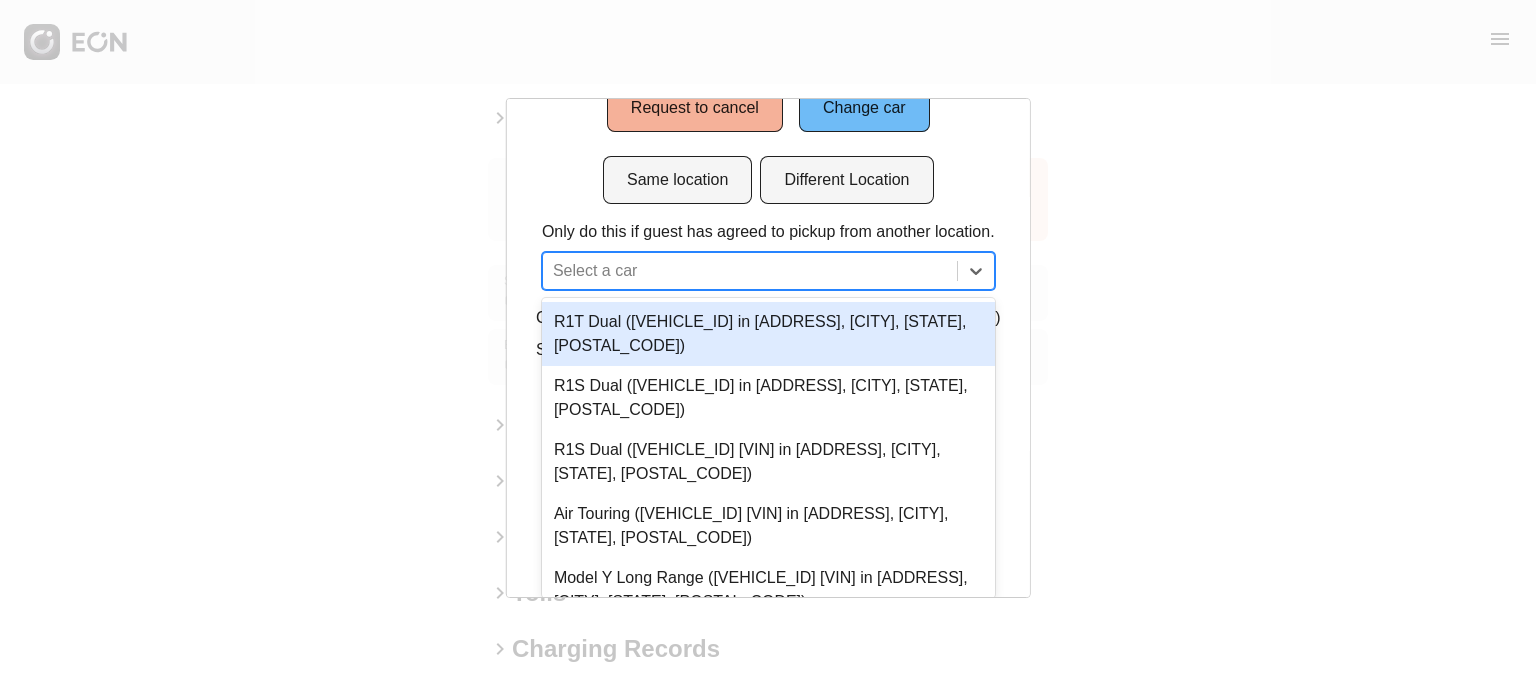 click on "Modify Trip Request to cancel Change car Same location Different Location Only do this if guest has agreed to pickup from another location. 7 results available. Use Up and Down to choose options, press Enter to select the currently focused option, press Escape to exit the menu, press Tab to select the option and exit the menu. Select a car
R1T Dual
(7FCTGAAA5PN022072 Y39UGL in 45-50 Davis St, New York City, NY, 11101)
R1S Dual
(7PDSGABA3PN027148 A95UHU in 45-50 Davis St, New York City, NY, 11101)
R1S Dual
(7PDSGABA3PN018515 H48VLG in 45-50 Davis St, New York City, NY, 11101)
Air Touring
(50EA1TEAXRA002832 RLK612 in 1960 E Grand Ave, Los Angeles, CA, 90245)" at bounding box center (768, 195) 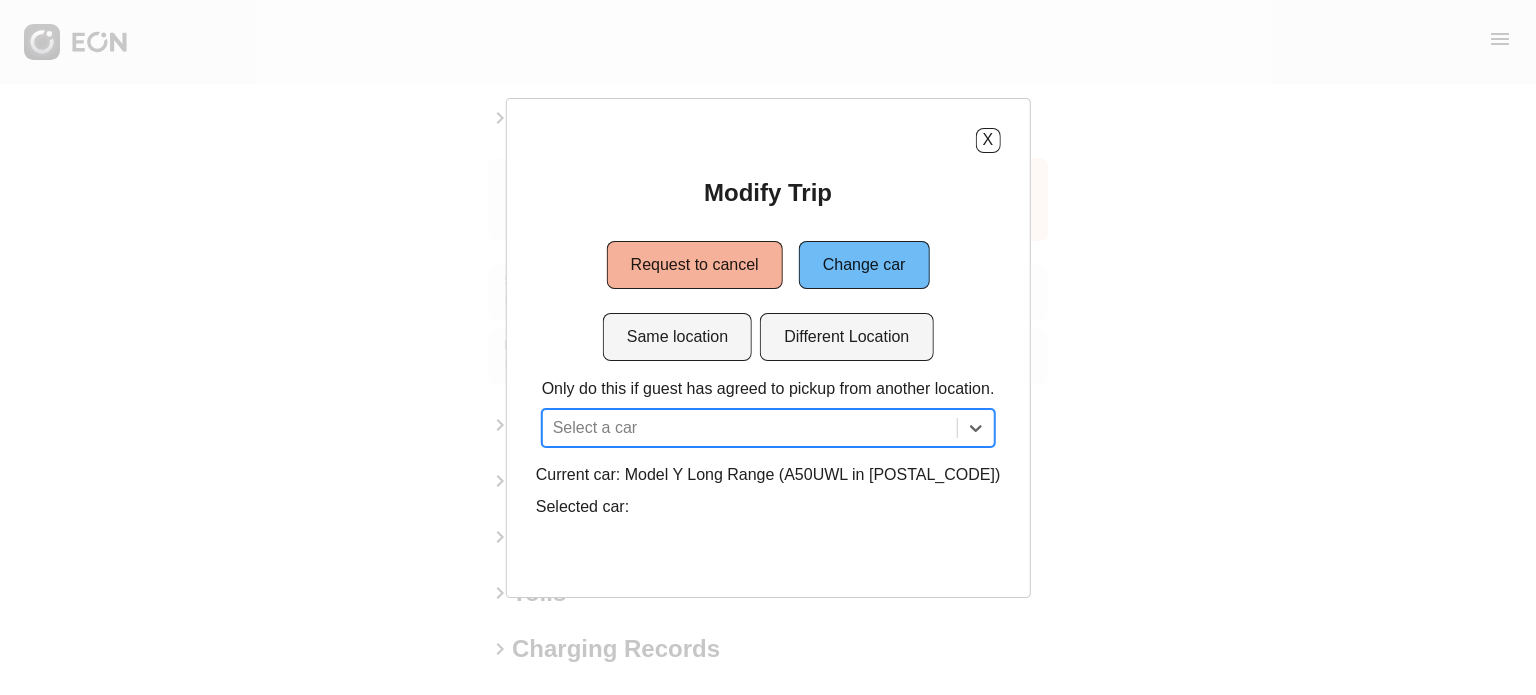 click on "Select a car" at bounding box center (768, 428) 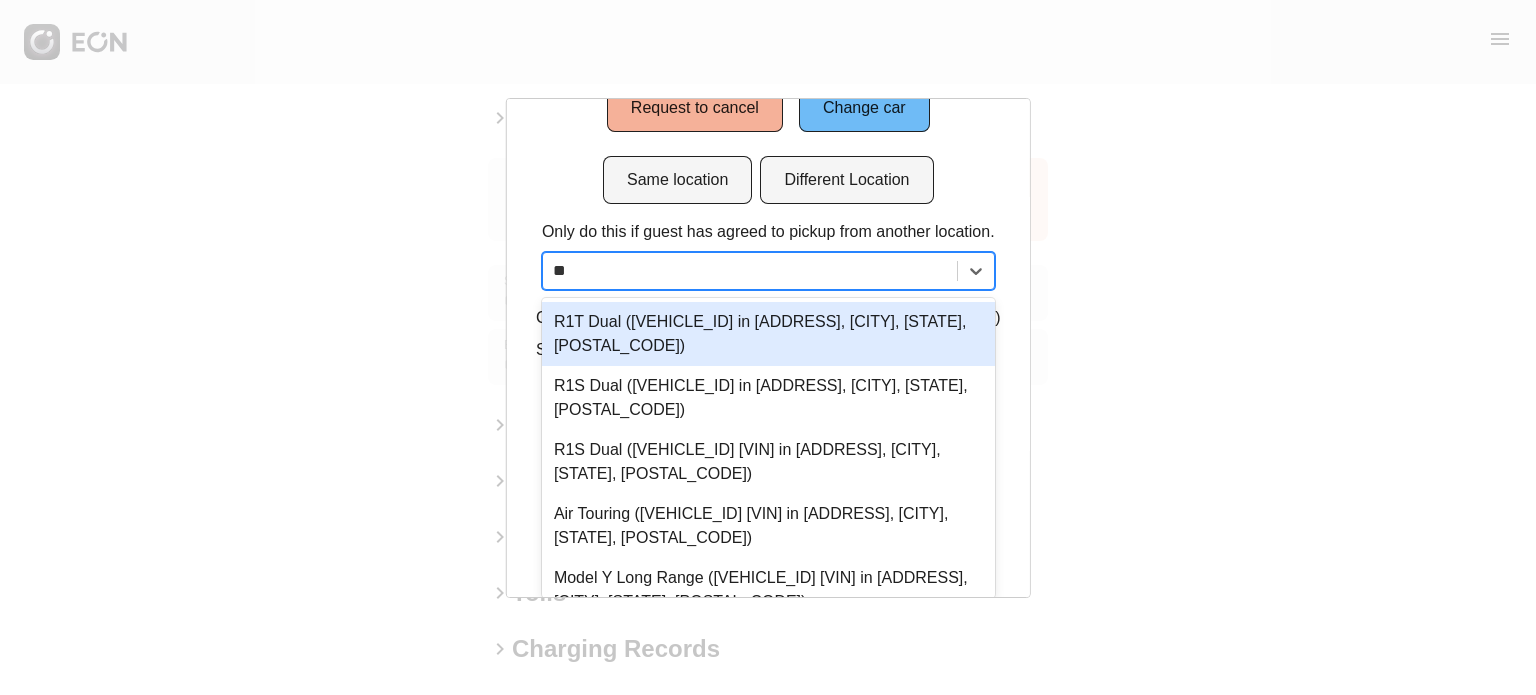 scroll, scrollTop: 0, scrollLeft: 0, axis: both 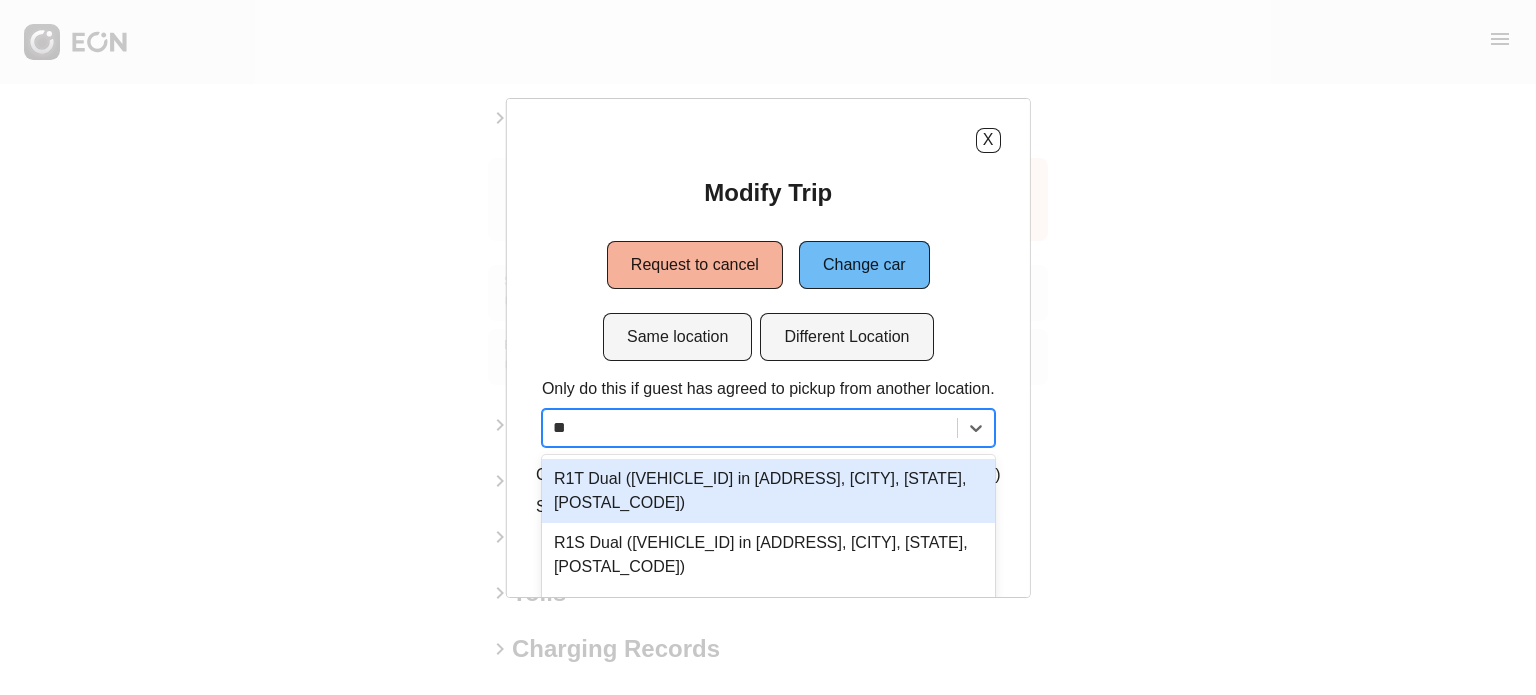 type on "***" 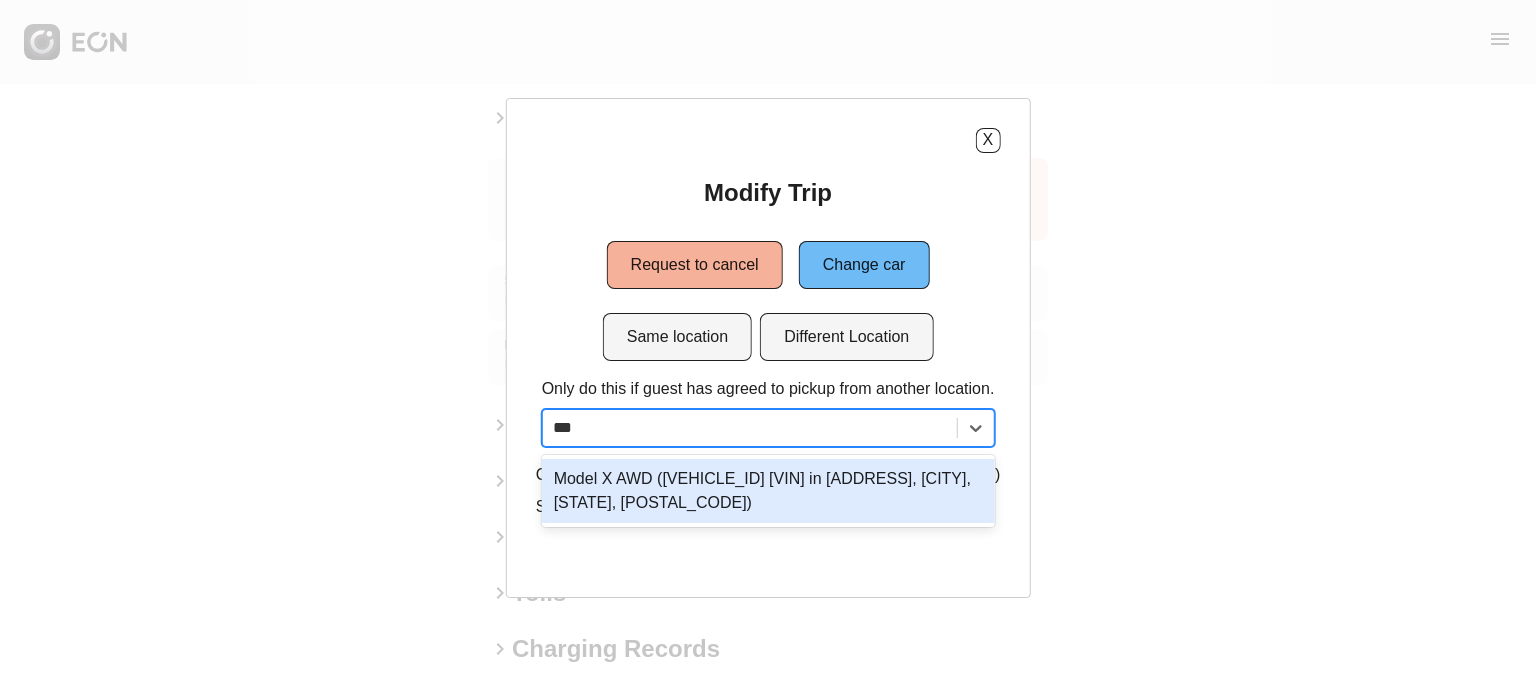 click on "Model X AWD
(7SAXCAE51PF419151 S85USZ in 45-50 Davis St, New York City, NY, 11101)" at bounding box center (768, 491) 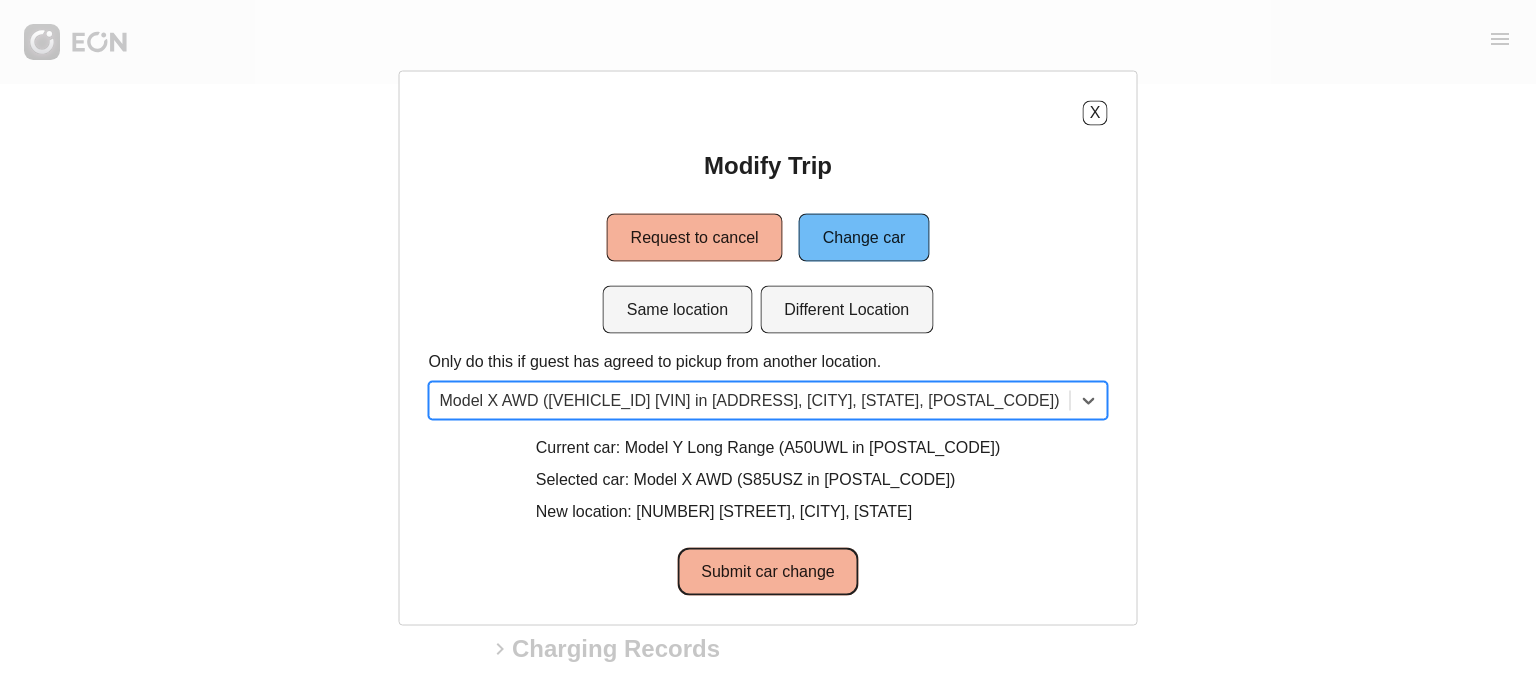 click on "Submit car change" at bounding box center (767, 571) 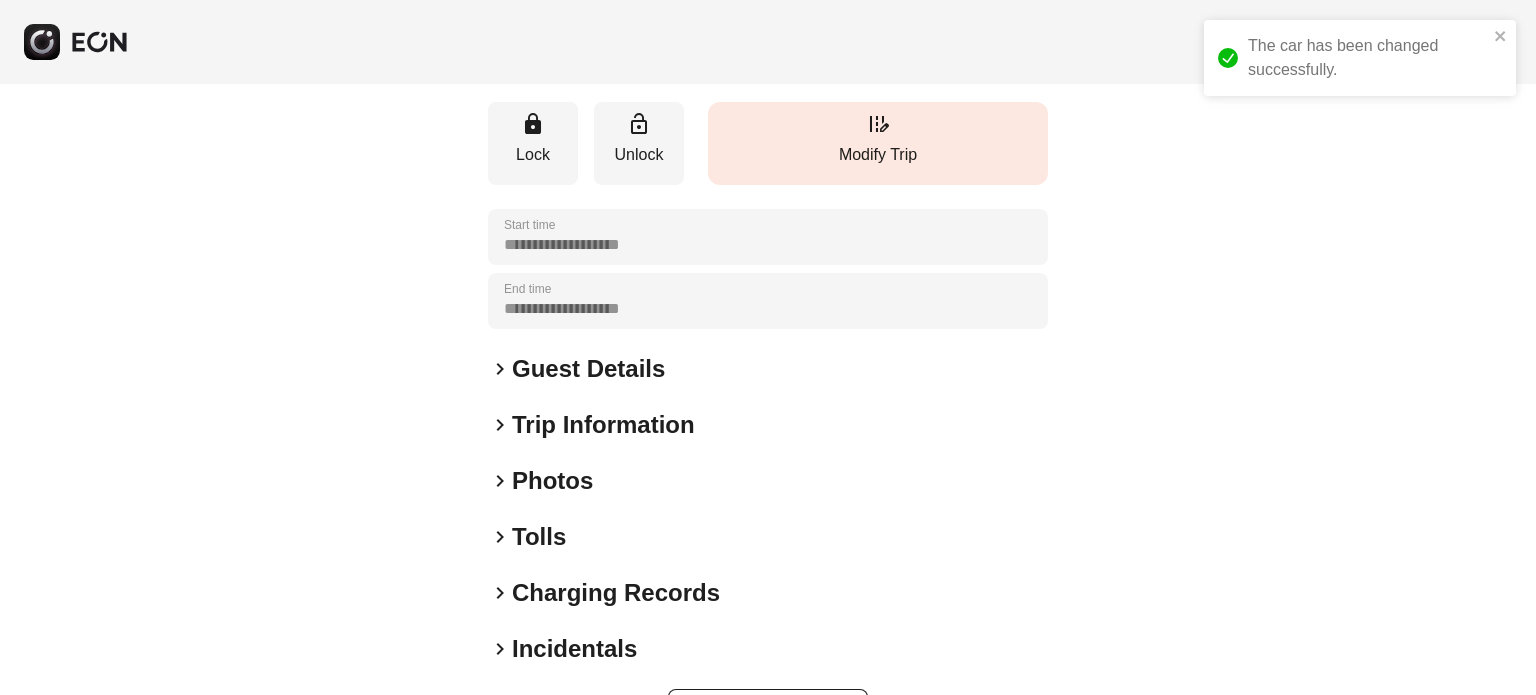 scroll, scrollTop: 168, scrollLeft: 0, axis: vertical 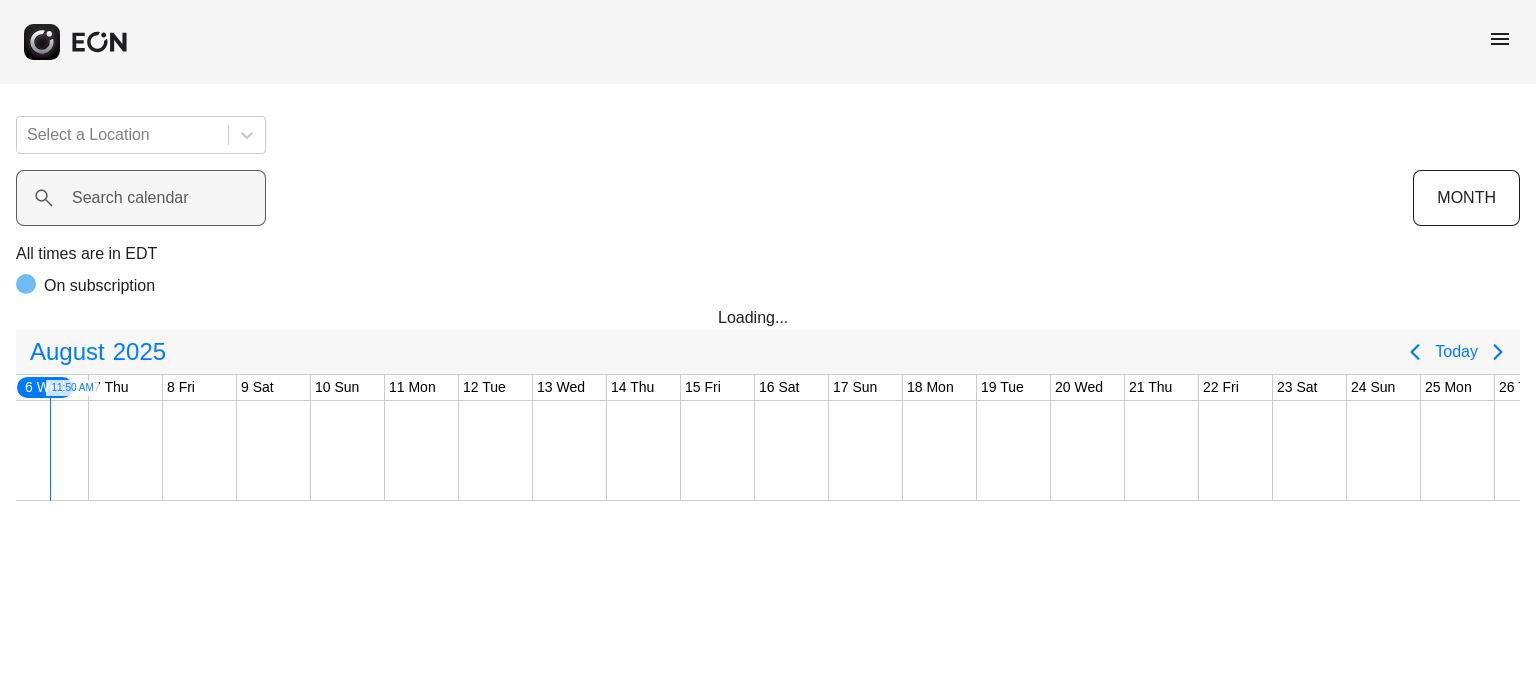 click on "Search calendar" at bounding box center (130, 198) 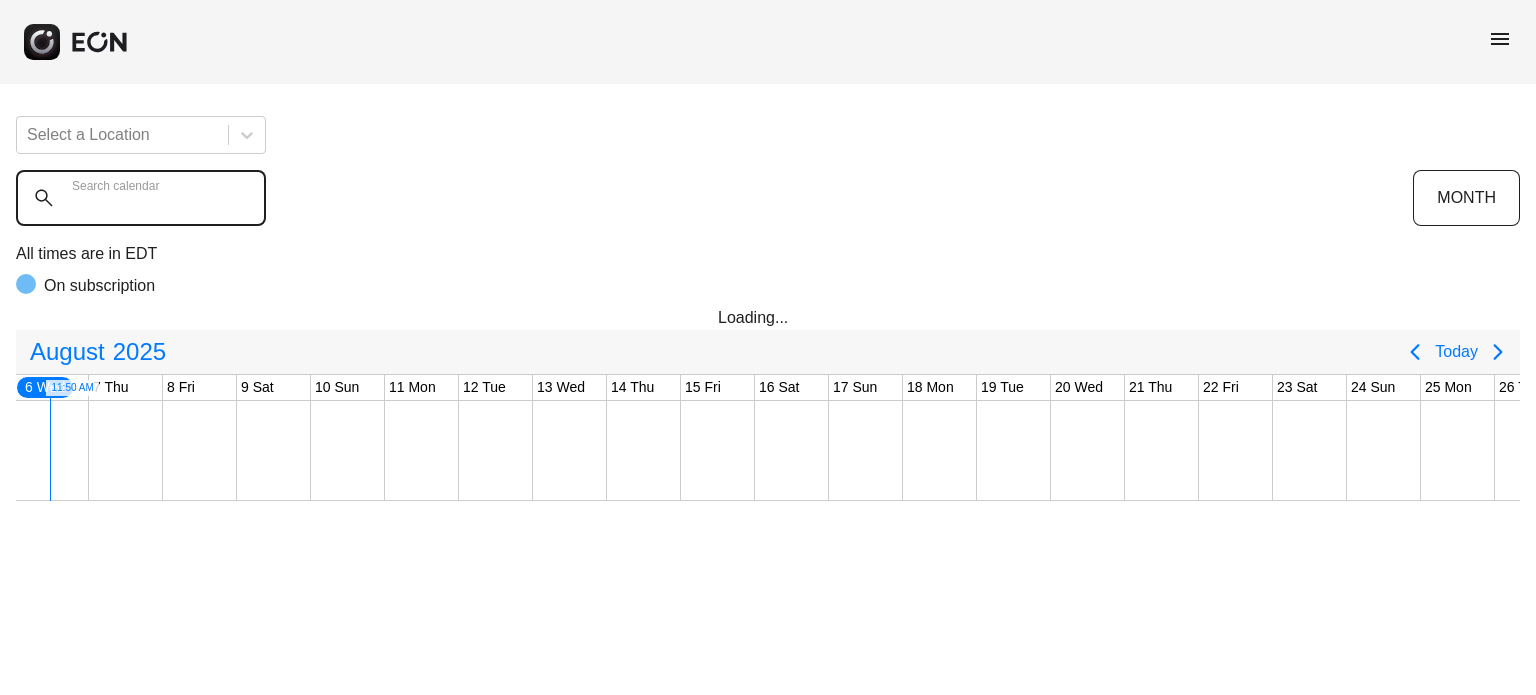 click on "Search calendar" at bounding box center [141, 198] 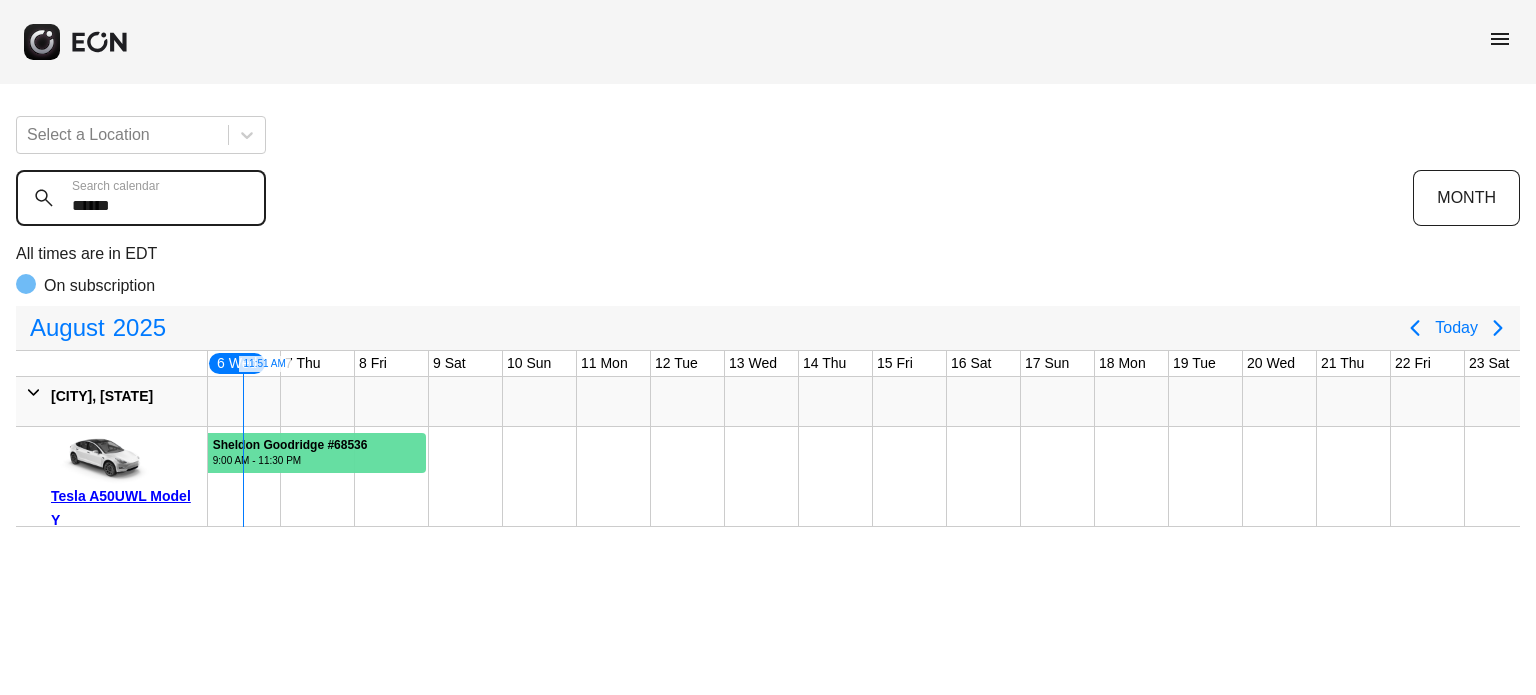 type on "******" 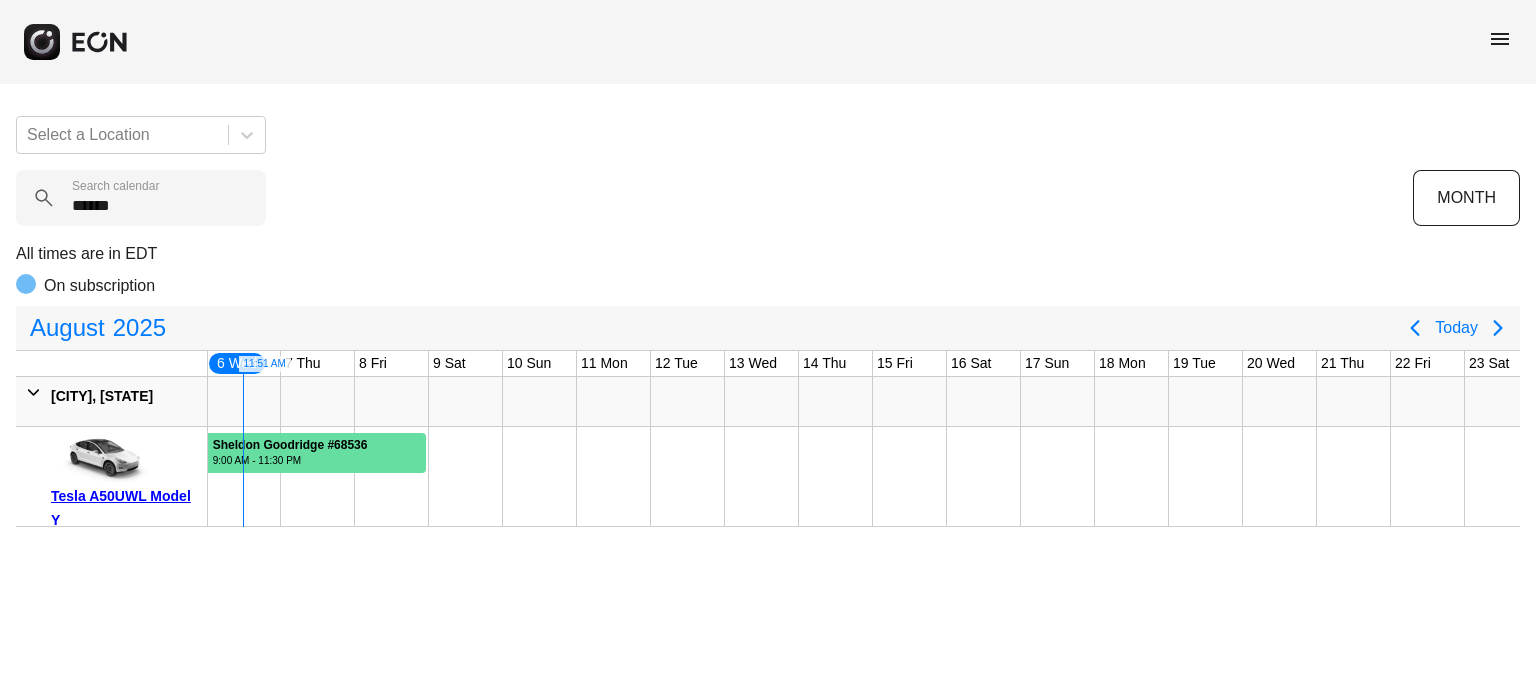 click on "Sheldon Goodridge #68536" at bounding box center [290, 445] 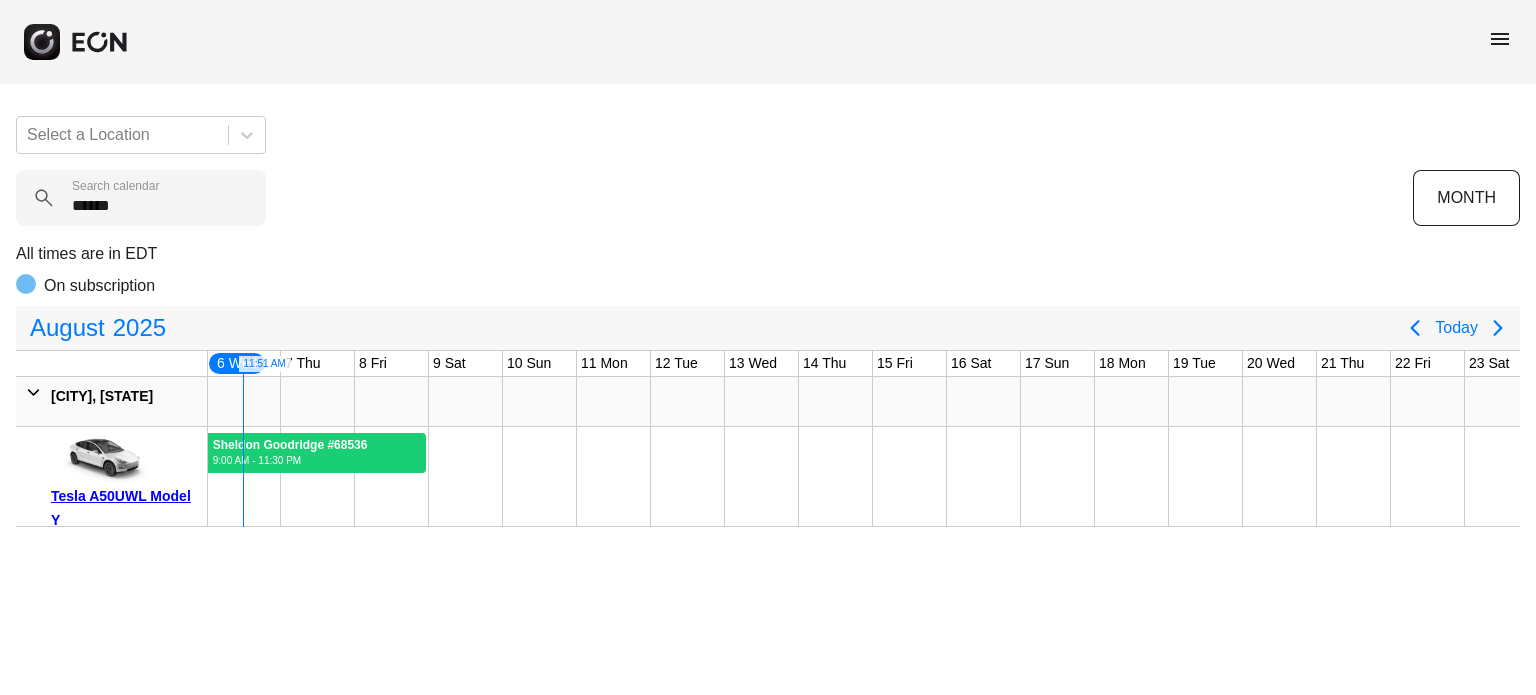 click on "Sheldon Goodridge #68536" at bounding box center [290, 445] 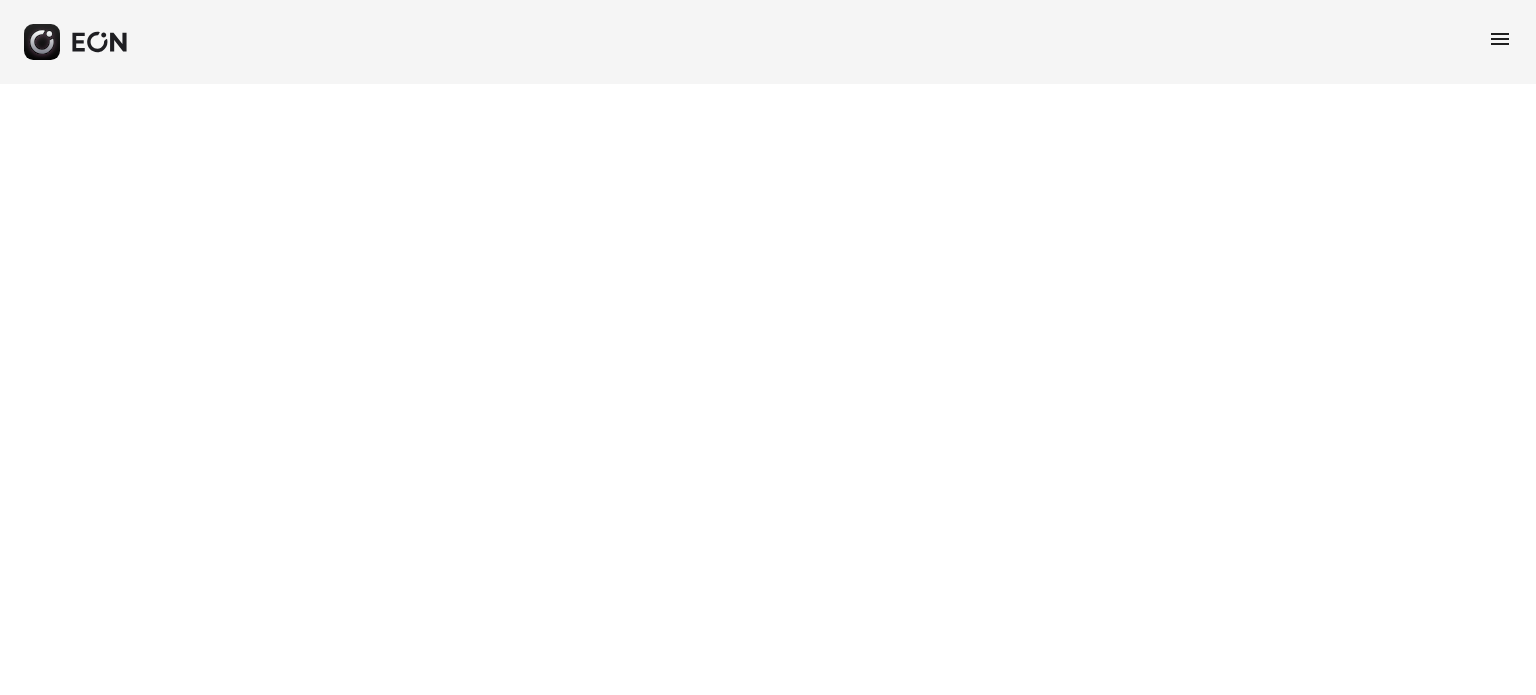 scroll, scrollTop: 0, scrollLeft: 0, axis: both 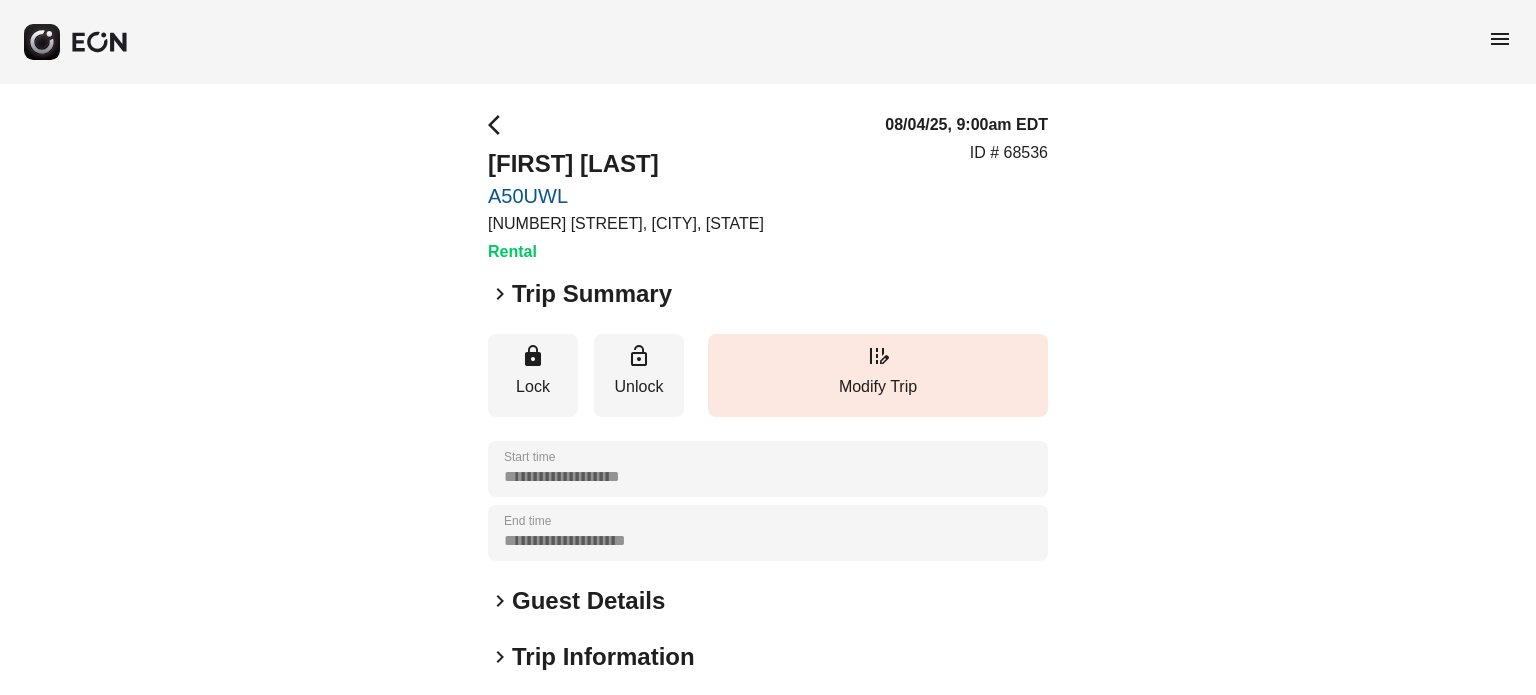 click on "**********" at bounding box center (768, 541) 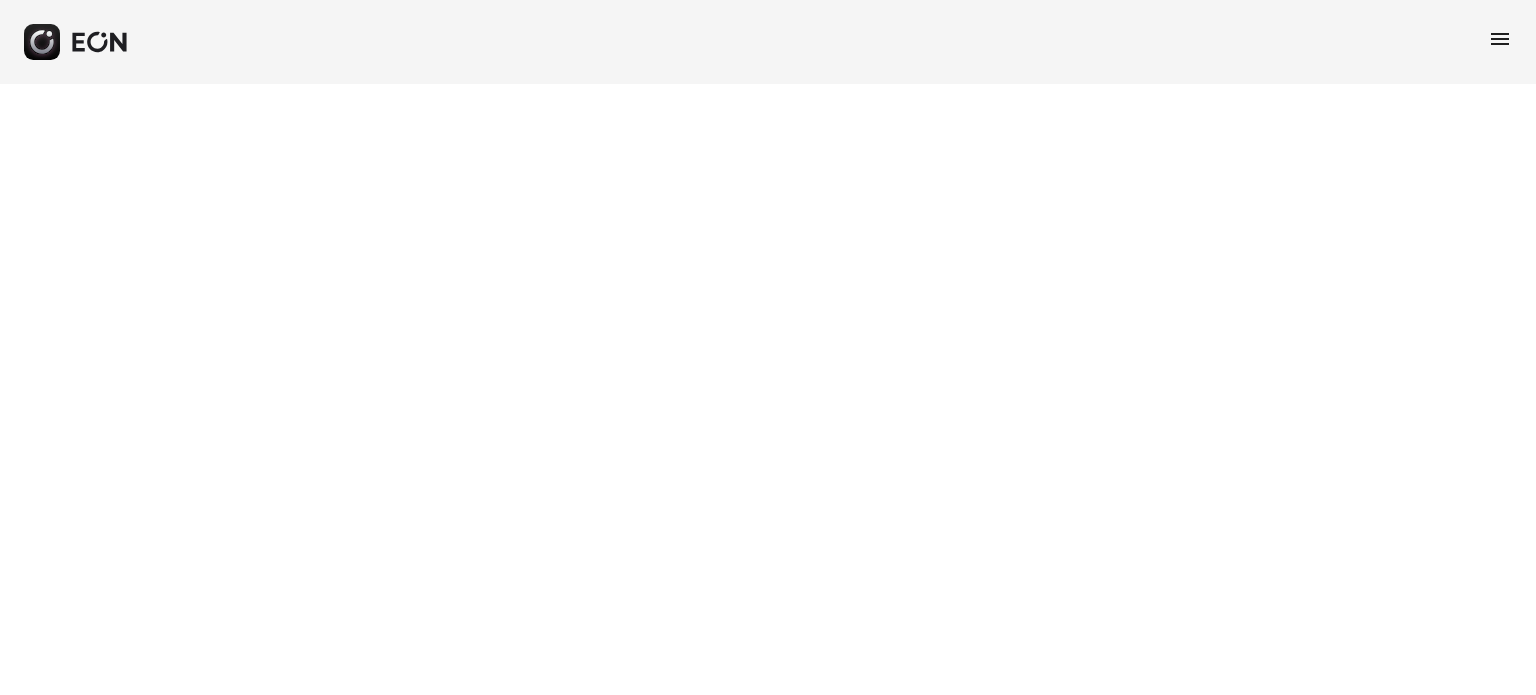 scroll, scrollTop: 0, scrollLeft: 0, axis: both 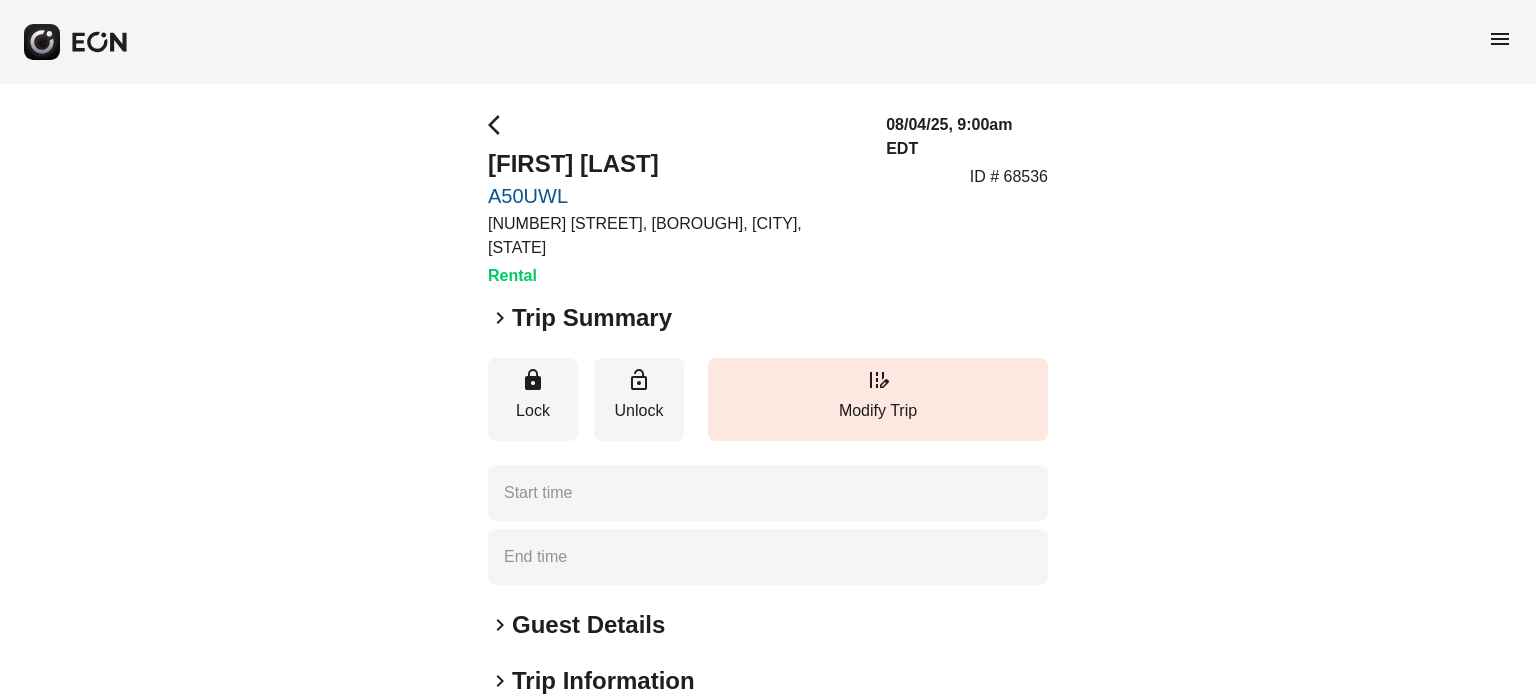 type on "**********" 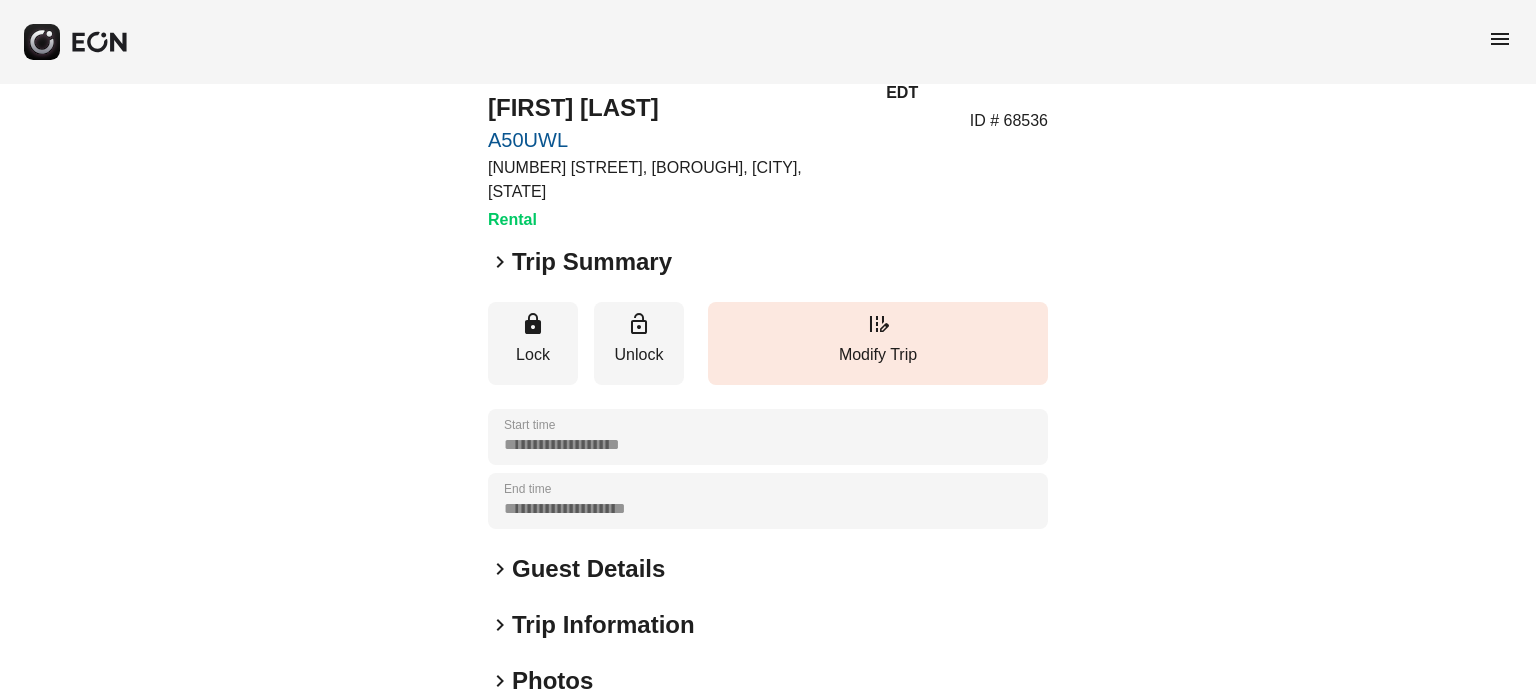 scroll, scrollTop: 100, scrollLeft: 0, axis: vertical 